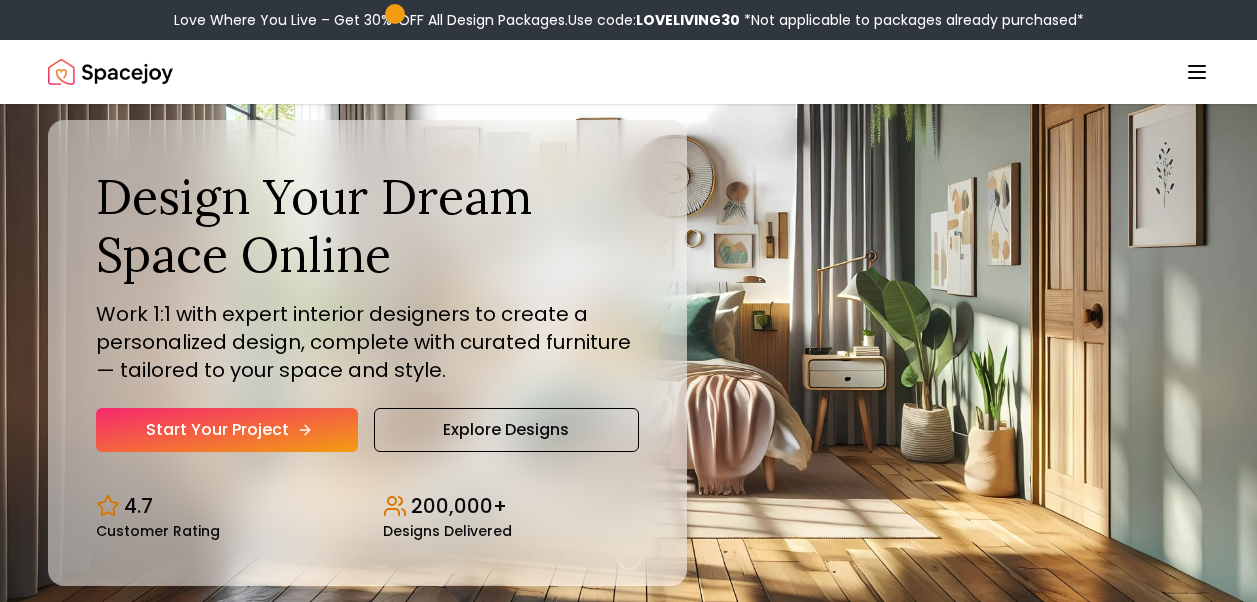 scroll, scrollTop: 0, scrollLeft: 0, axis: both 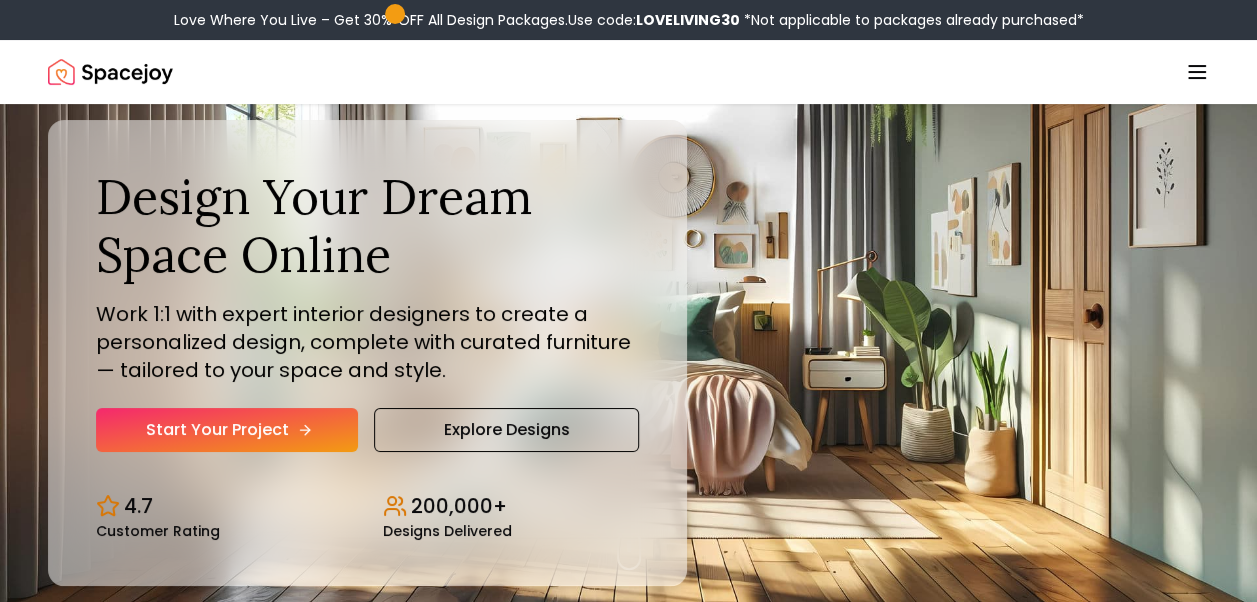 click on "Start Your Project" at bounding box center [227, 430] 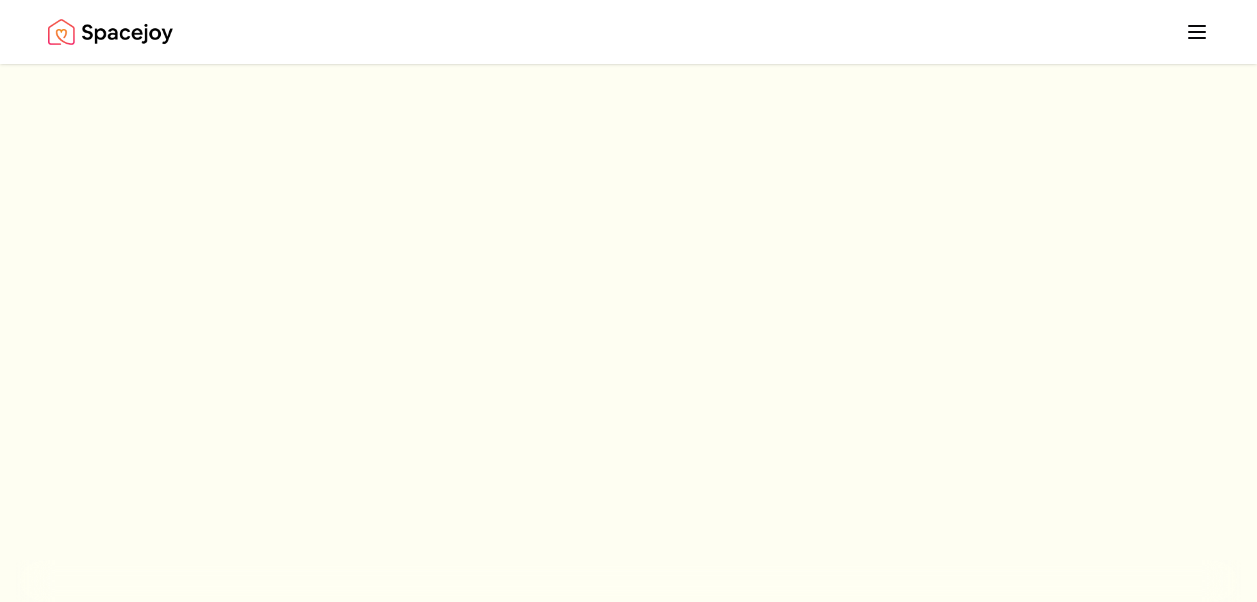 scroll, scrollTop: 0, scrollLeft: 0, axis: both 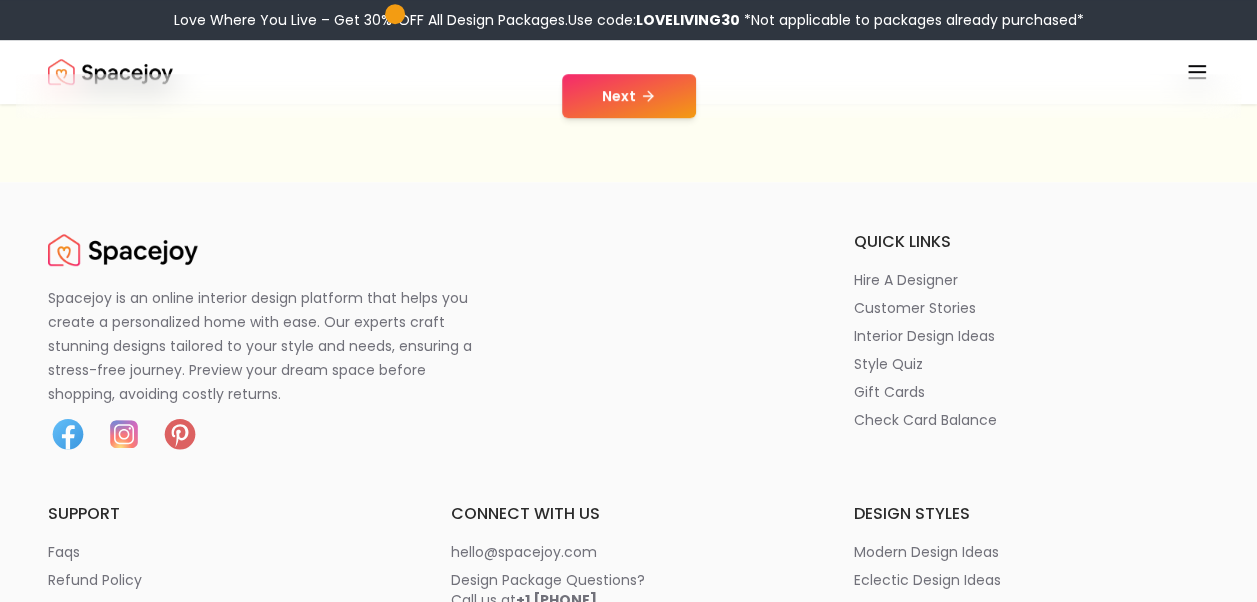 click on "Next" at bounding box center (629, 96) 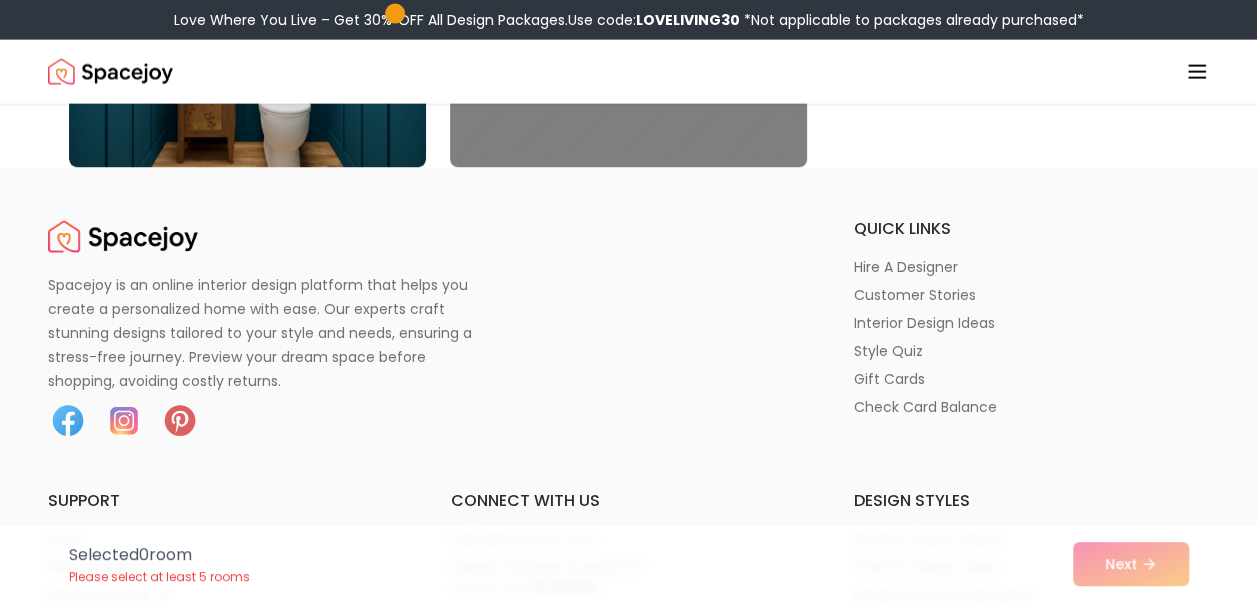 scroll, scrollTop: 6321, scrollLeft: 0, axis: vertical 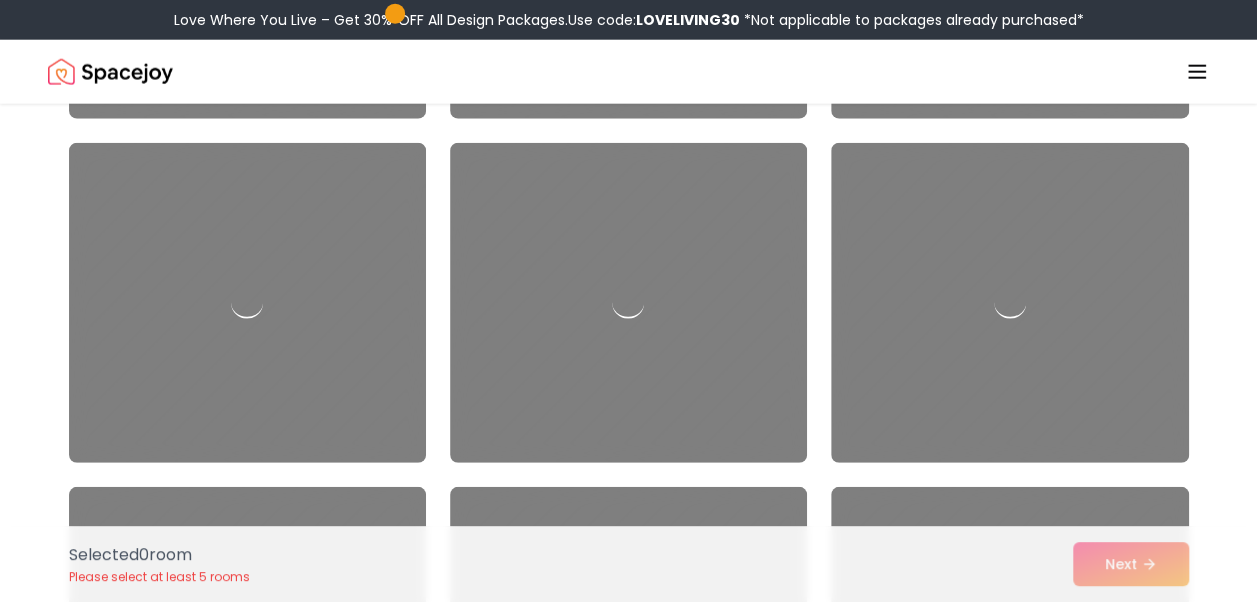 click on "Selected  0  room Please select at least 5 rooms Next" at bounding box center [629, 564] 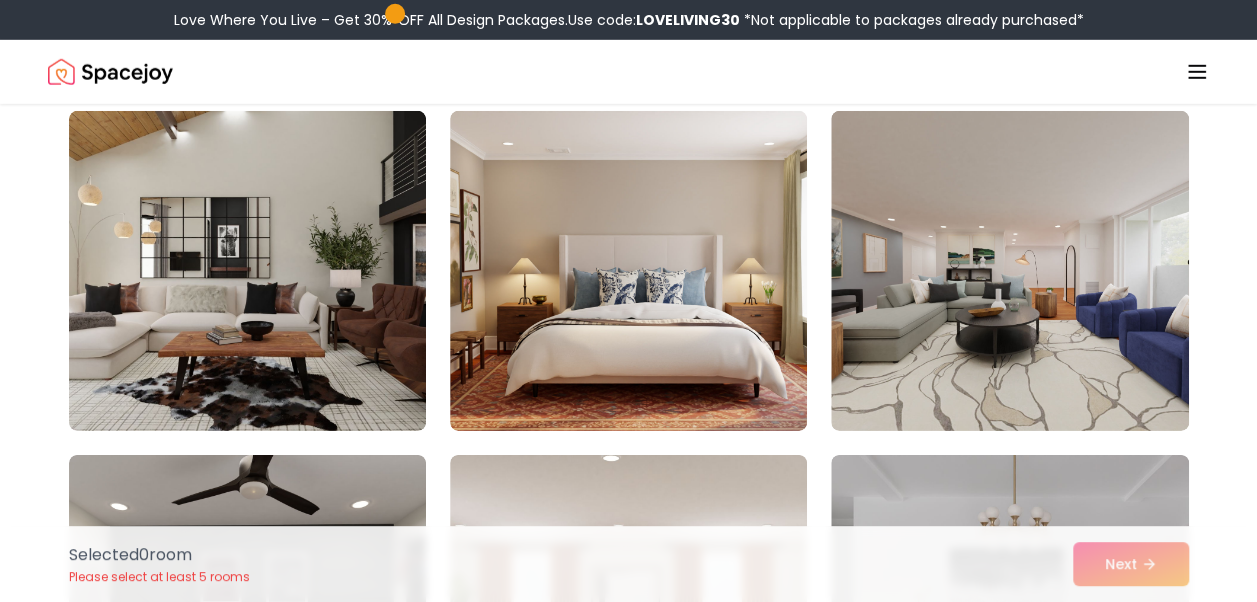 scroll, scrollTop: 0, scrollLeft: 0, axis: both 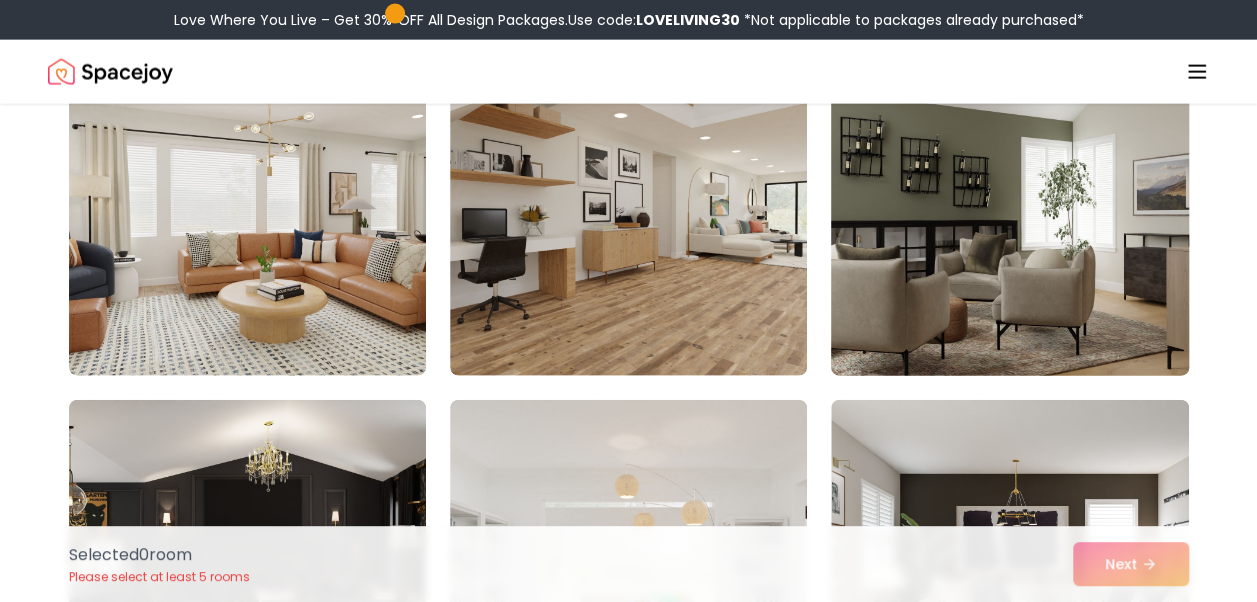 click at bounding box center [1009, 216] 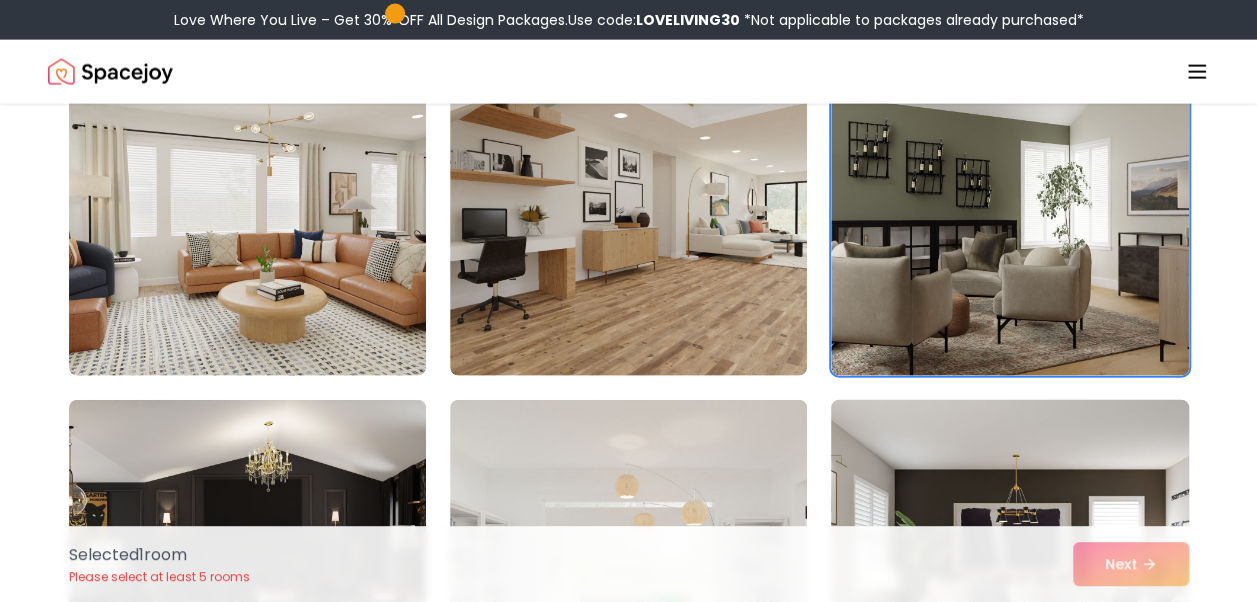 scroll, scrollTop: 2806, scrollLeft: 0, axis: vertical 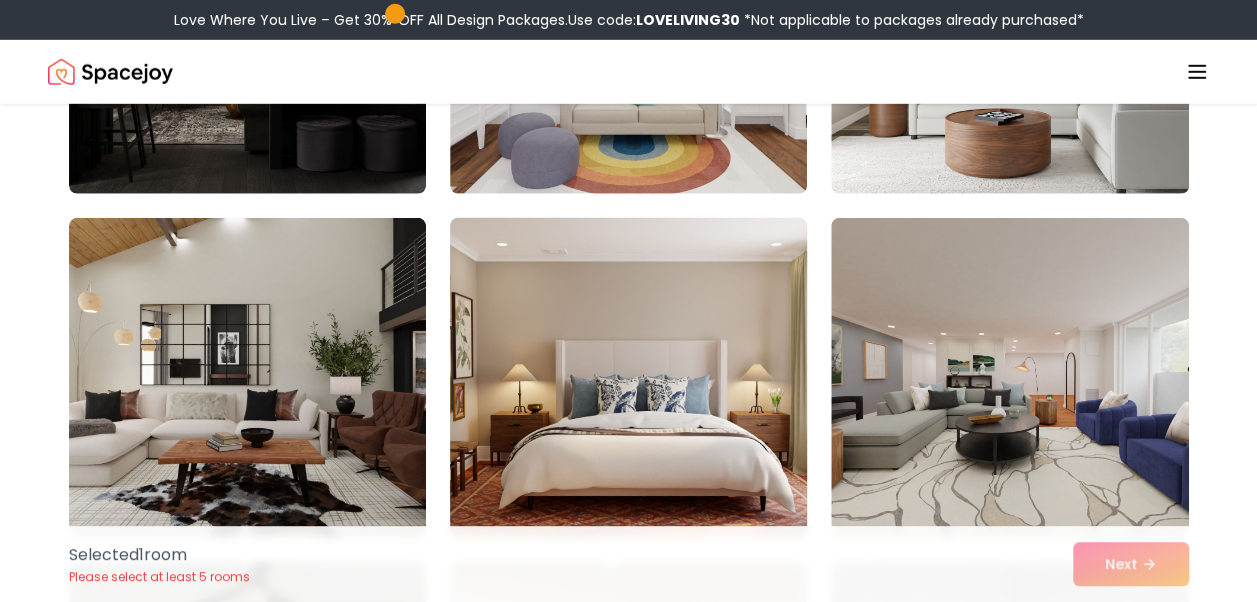 click at bounding box center (628, 378) 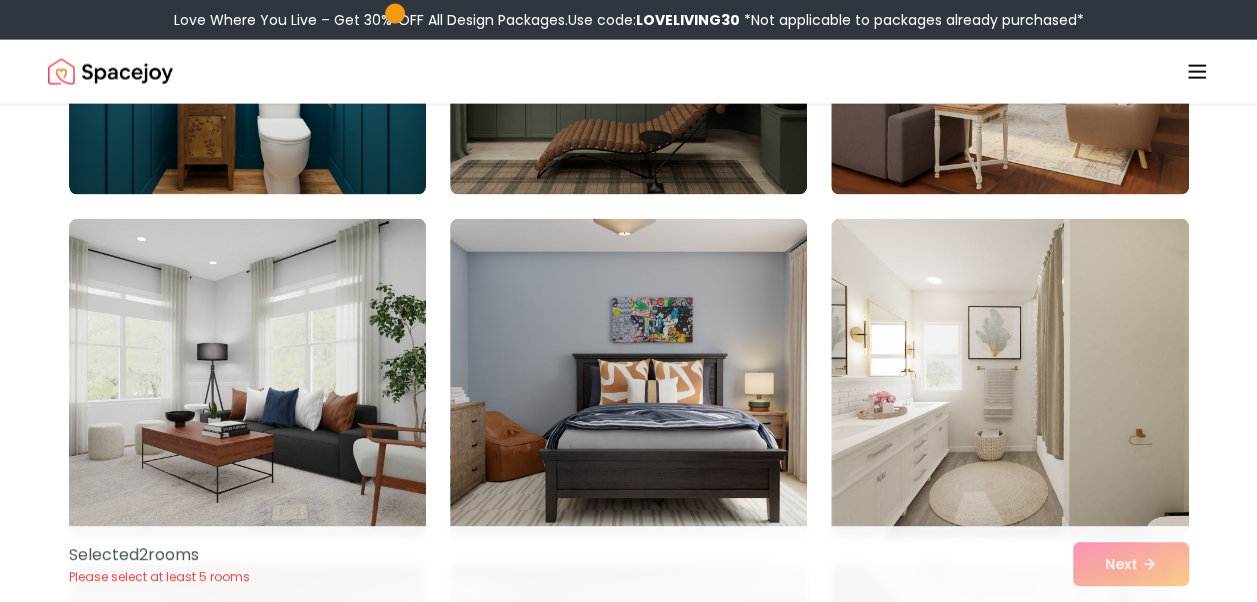 scroll, scrollTop: 7020, scrollLeft: 0, axis: vertical 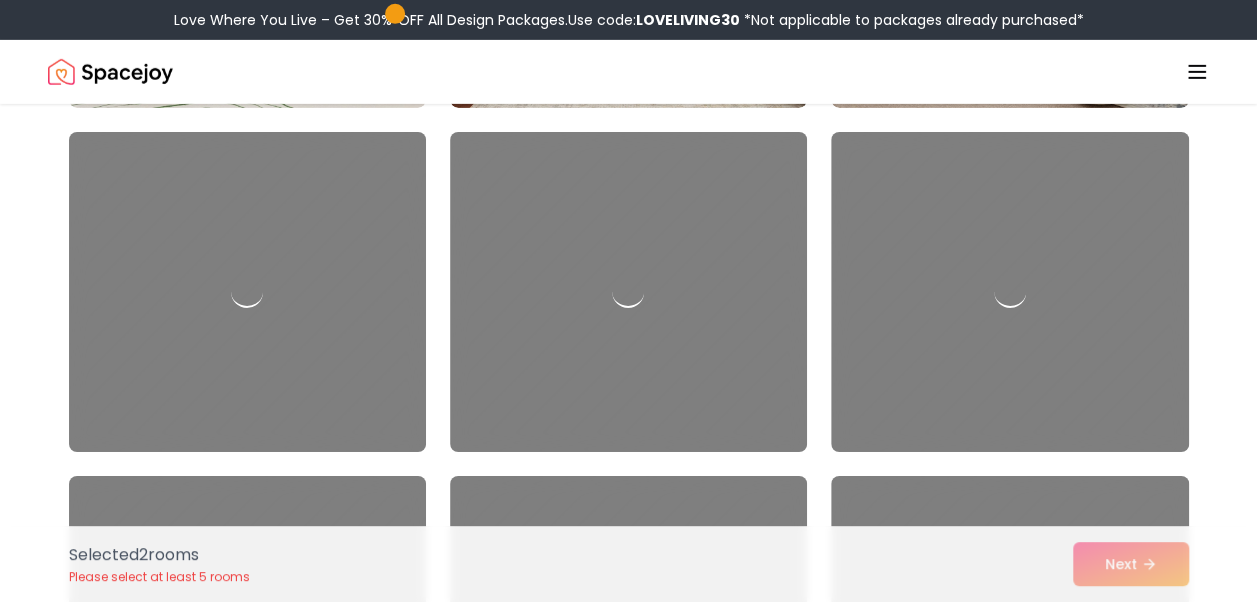click on "Selected  2  room s Please select at least 5 rooms Next" at bounding box center [629, 564] 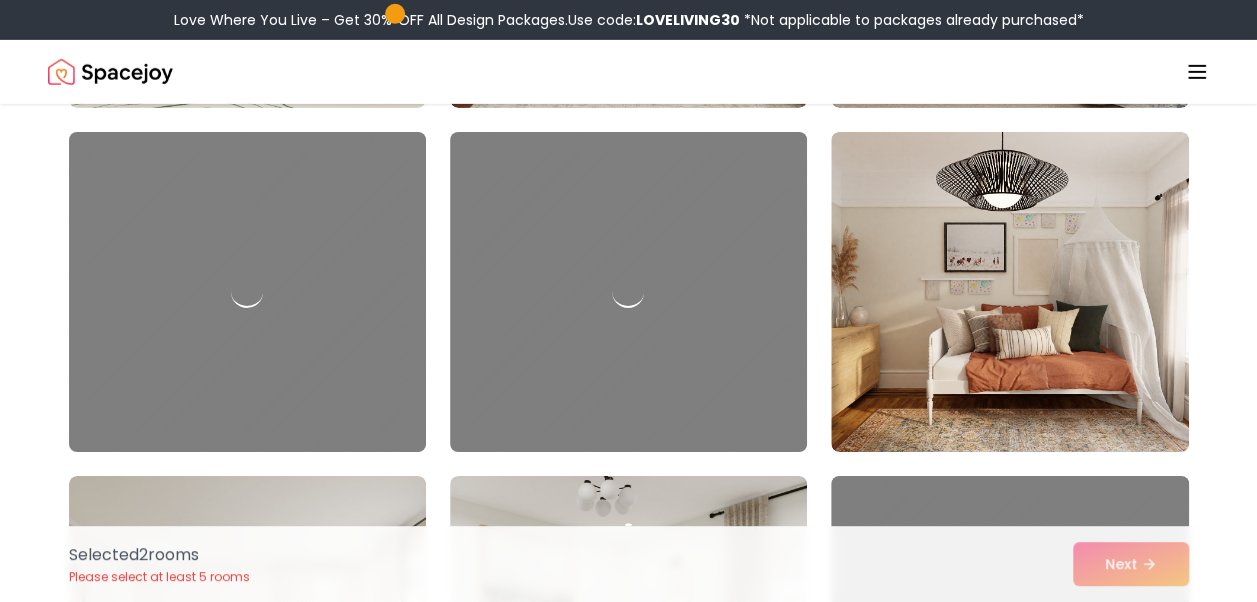 click on "Selected  2  room s Please select at least 5 rooms Next" at bounding box center [629, 564] 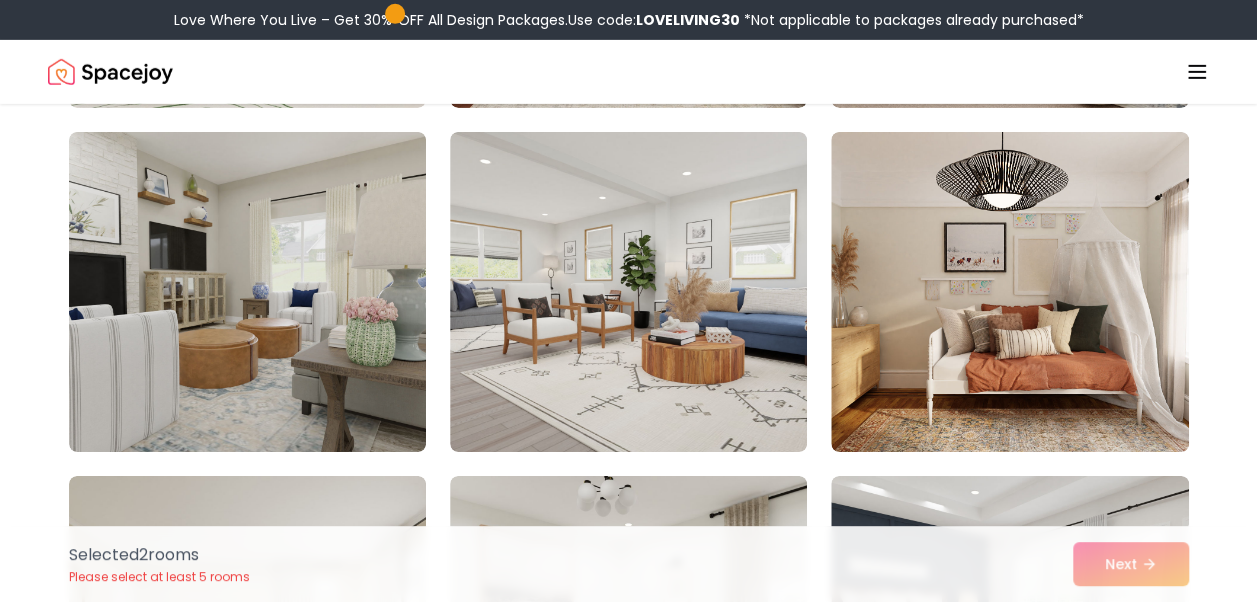 click on "Selected  2  room s Please select at least 5 rooms Next" at bounding box center (629, 564) 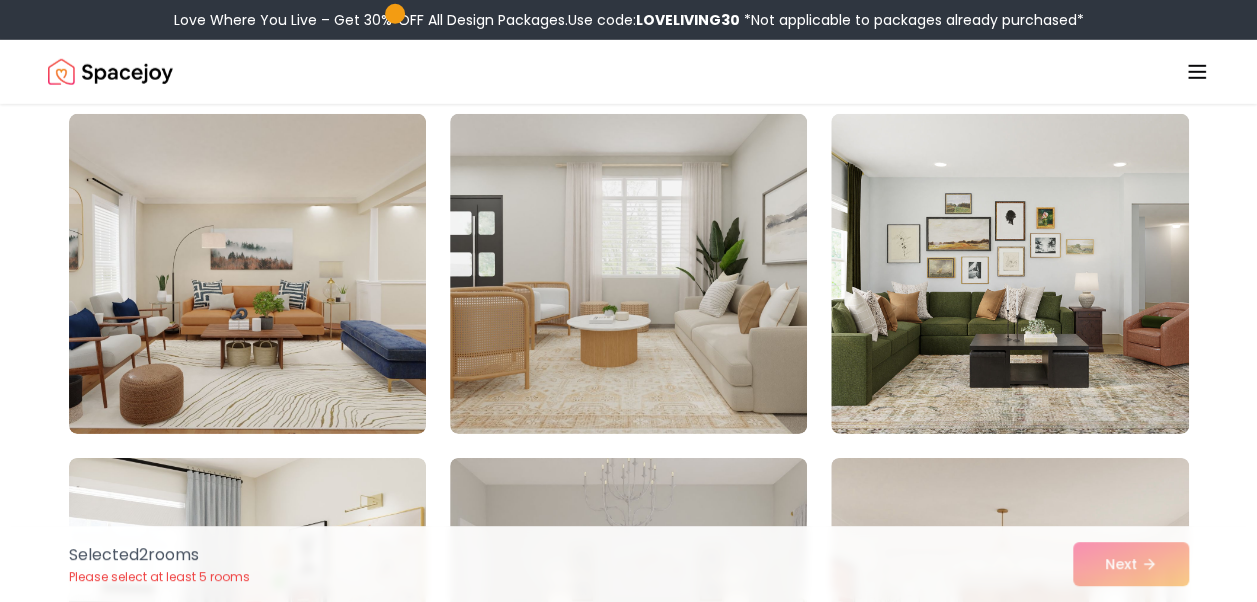 scroll, scrollTop: 11005, scrollLeft: 0, axis: vertical 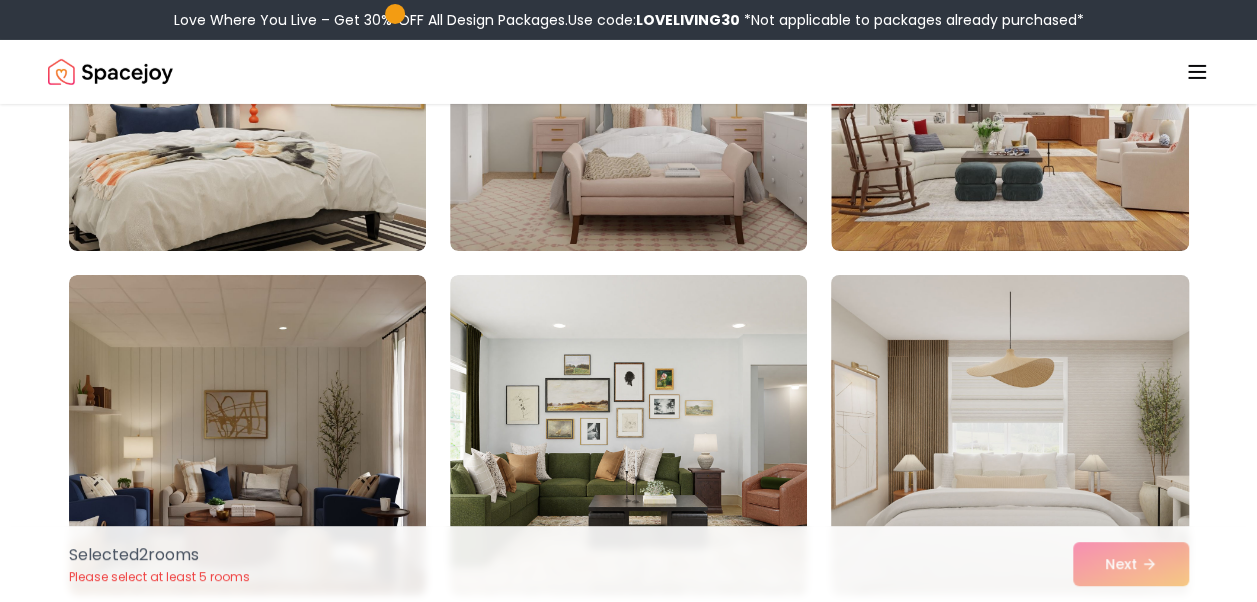 click at bounding box center (1009, 435) 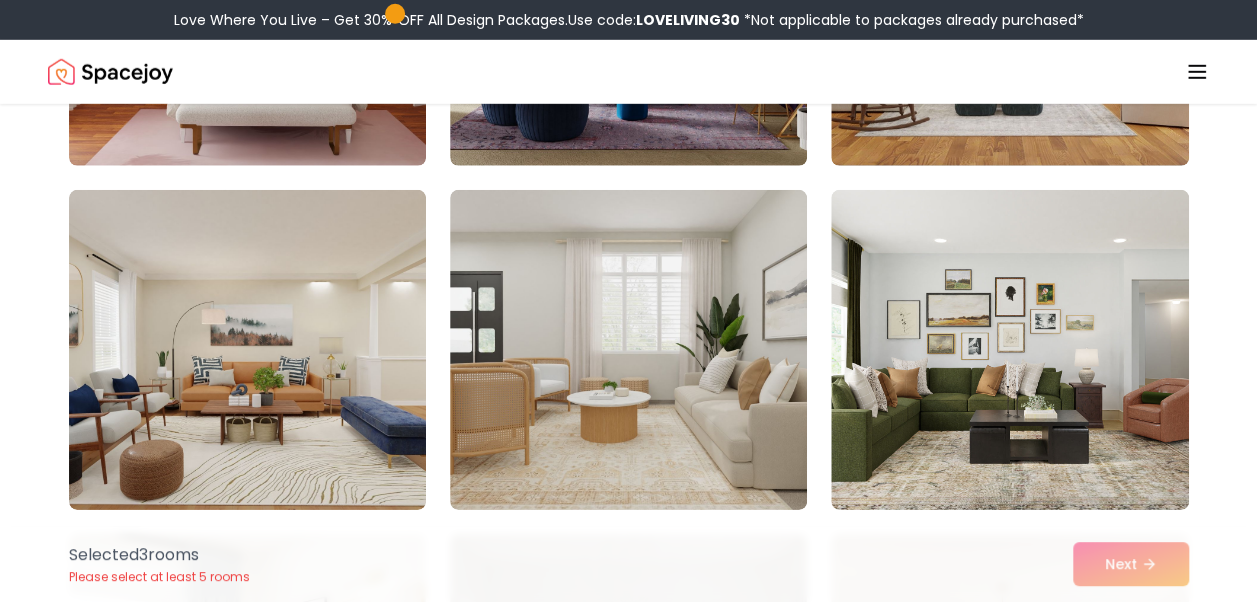 scroll, scrollTop: 9951, scrollLeft: 0, axis: vertical 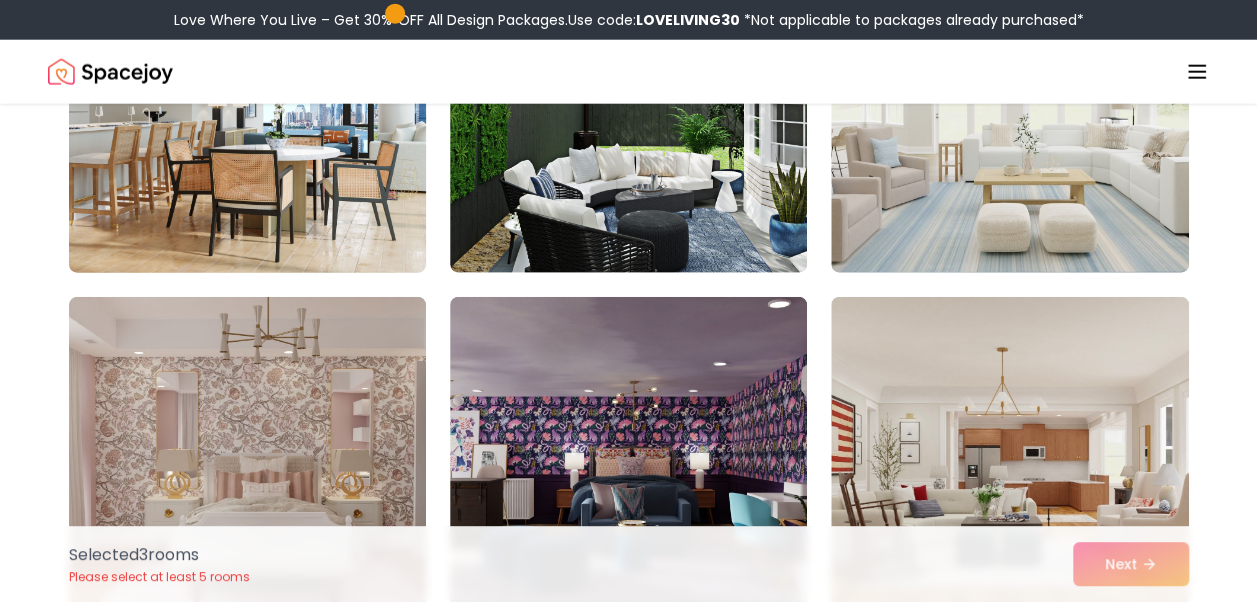 click at bounding box center (247, 113) 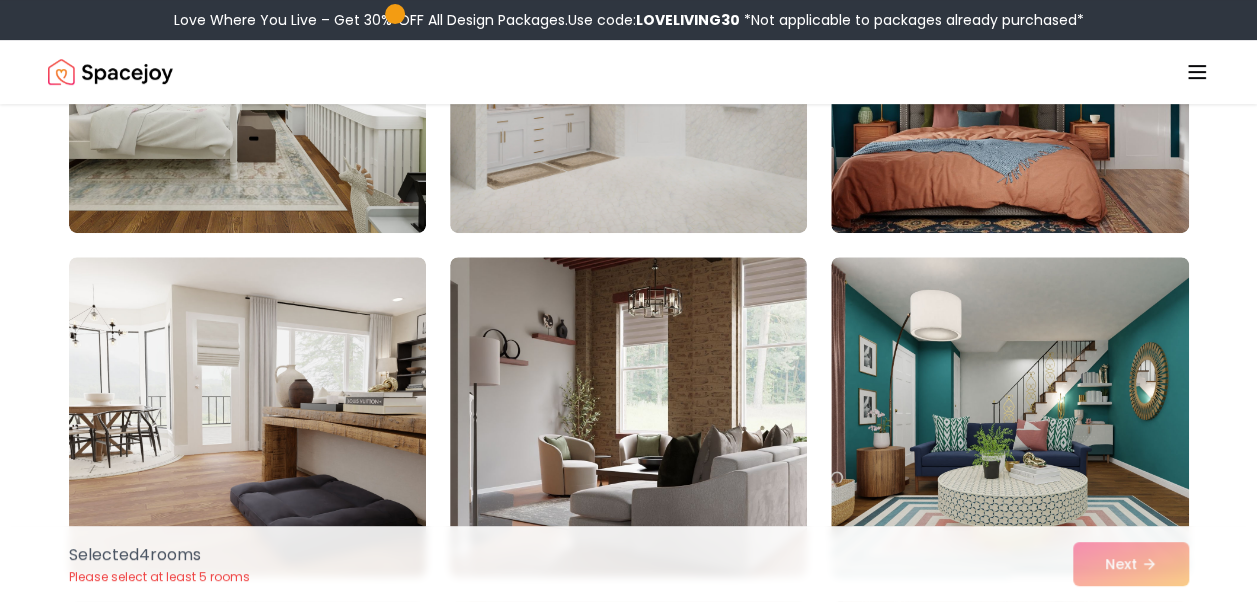 scroll, scrollTop: 7844, scrollLeft: 0, axis: vertical 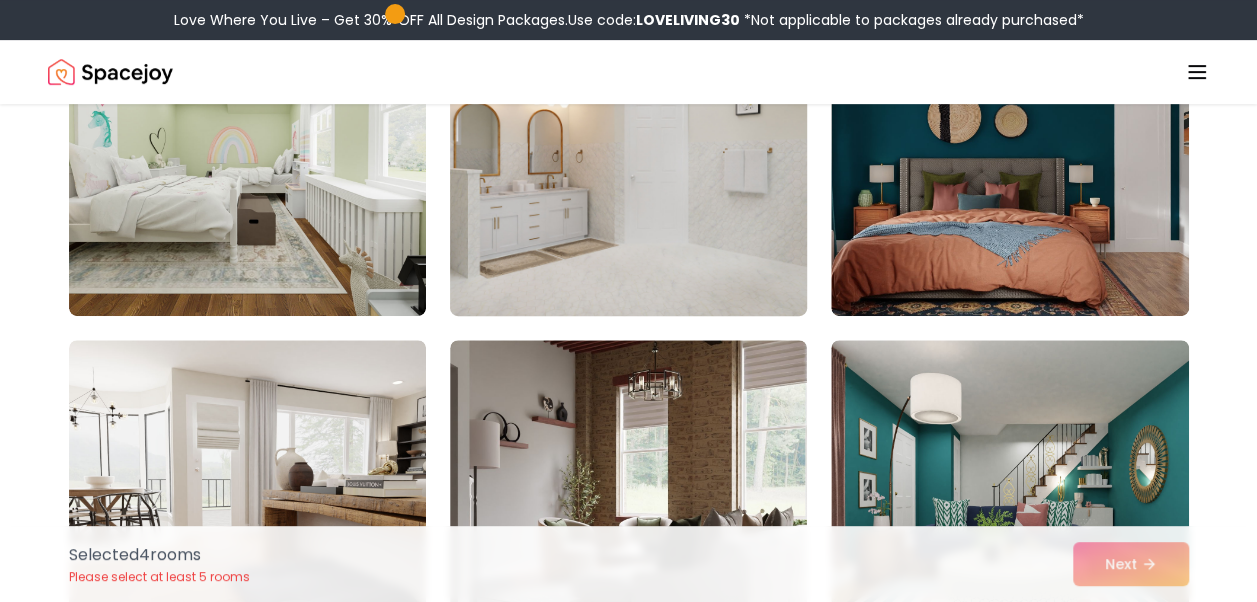 click at bounding box center (628, 156) 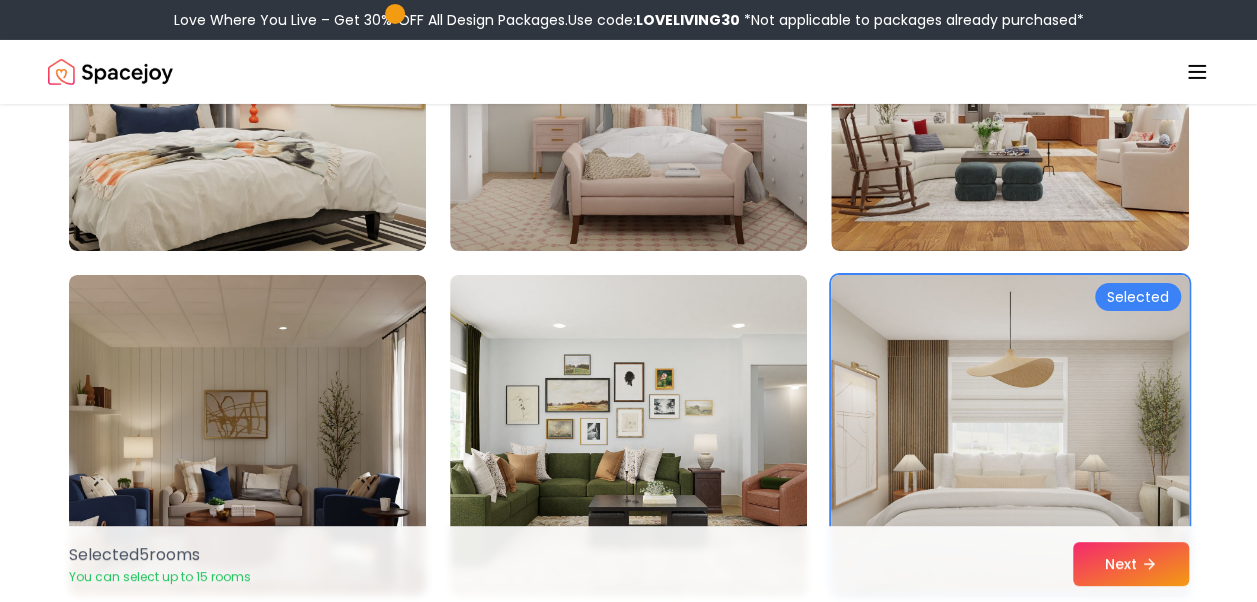 scroll, scrollTop: 13112, scrollLeft: 0, axis: vertical 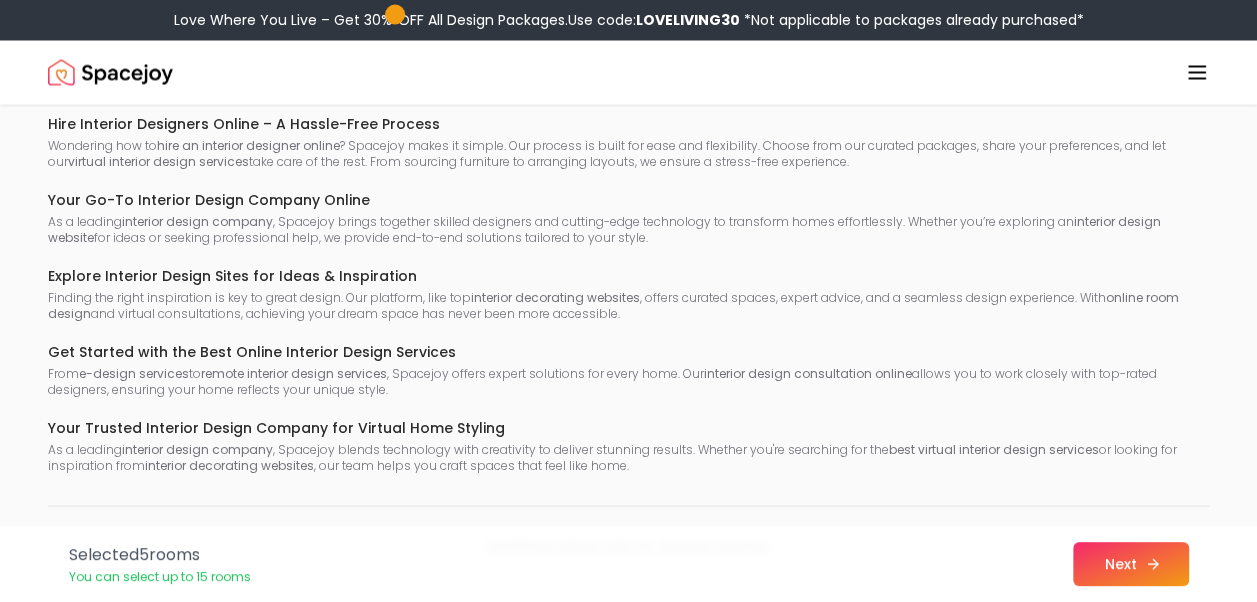 click on "Next" at bounding box center (1131, 564) 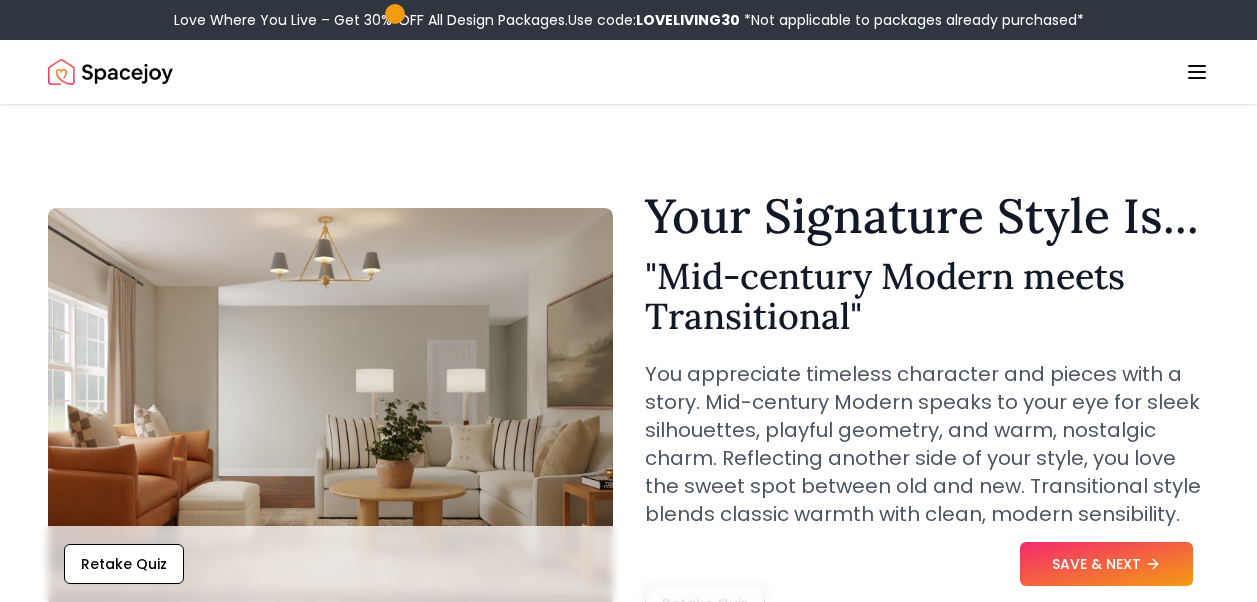 scroll, scrollTop: 0, scrollLeft: 0, axis: both 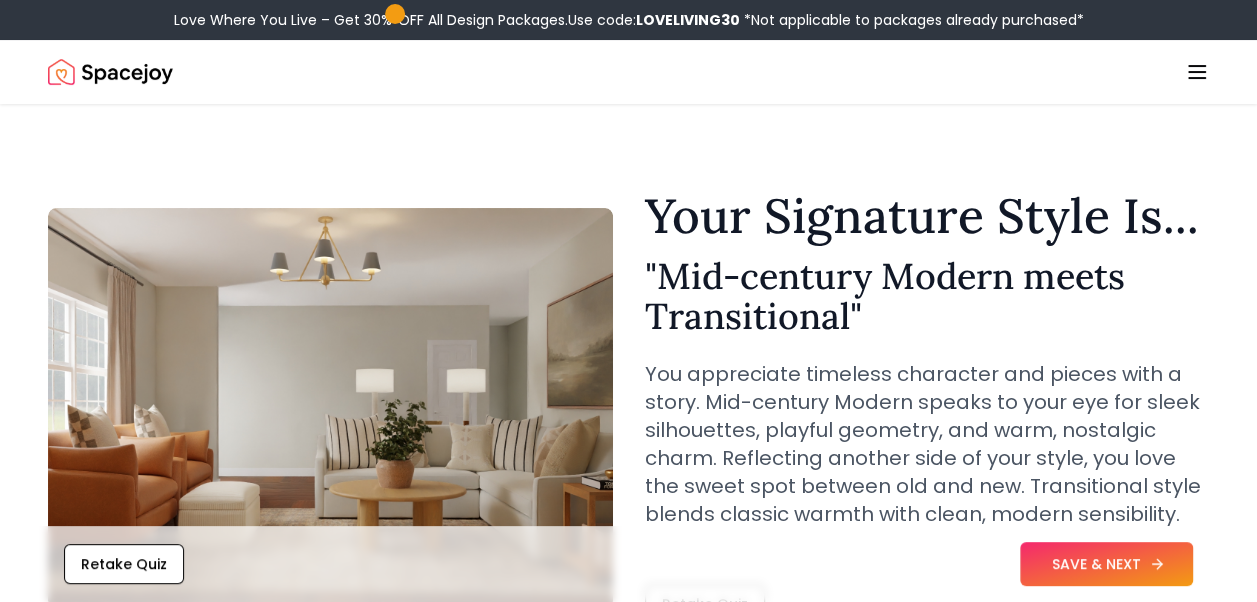 click on "SAVE & NEXT" at bounding box center (1106, 564) 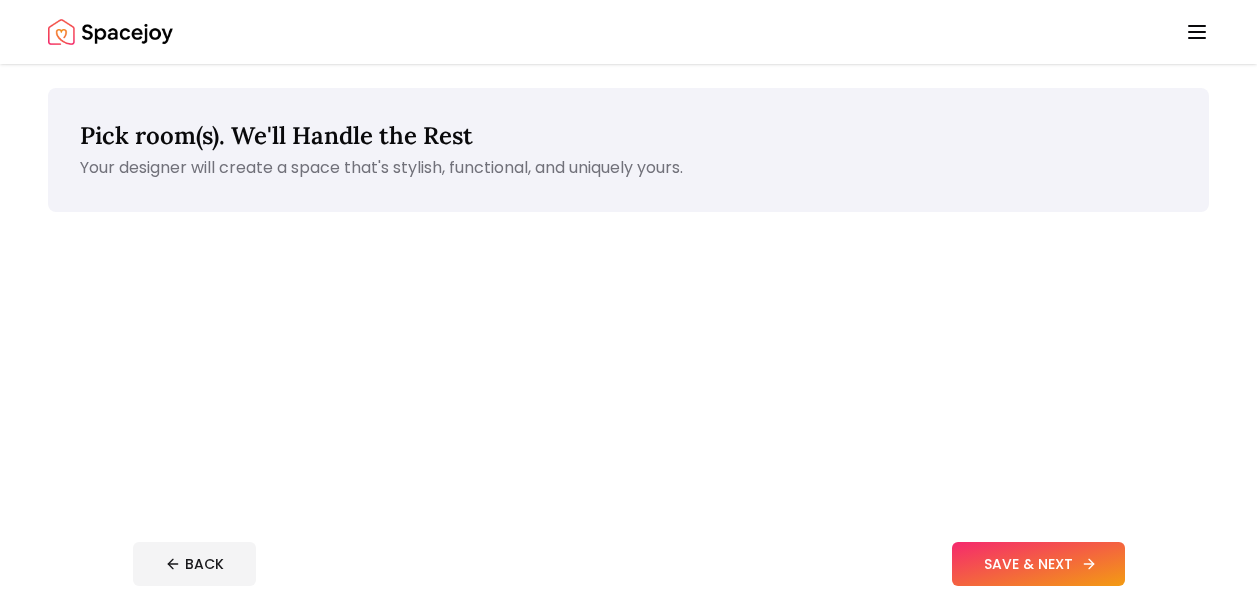 scroll, scrollTop: 0, scrollLeft: 0, axis: both 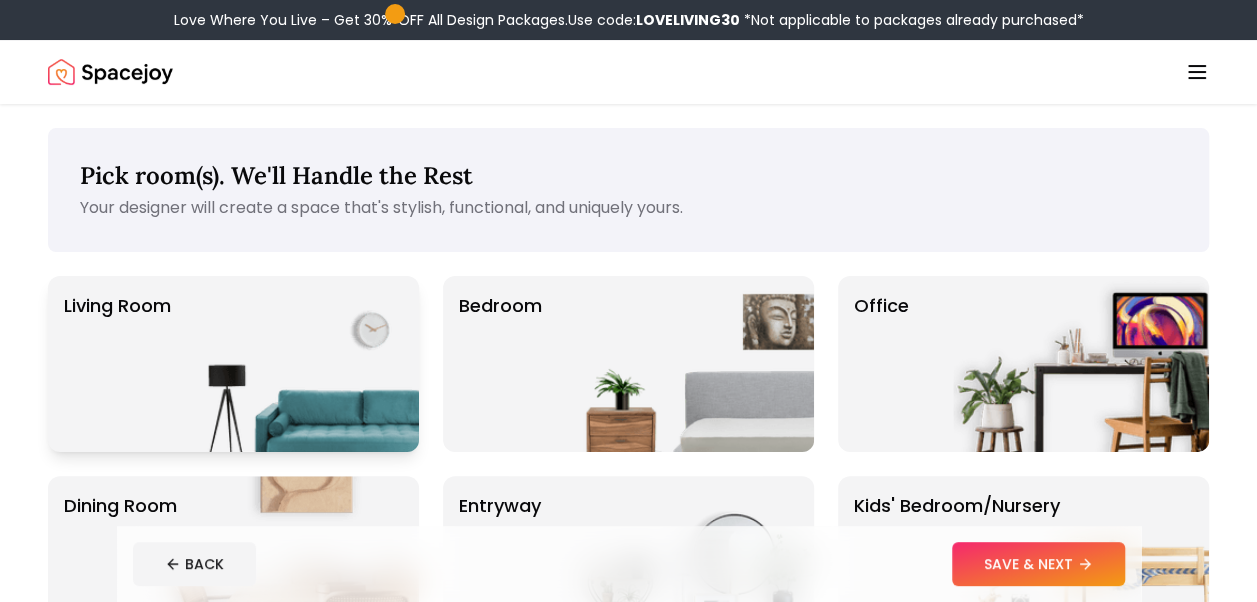 click at bounding box center (291, 364) 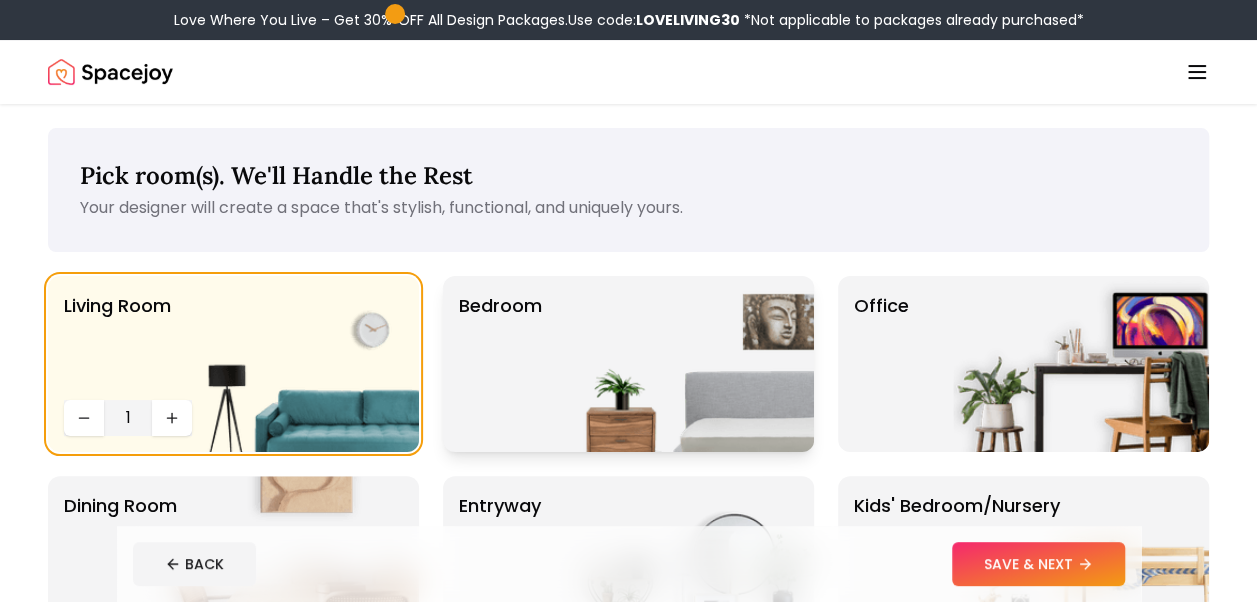 click at bounding box center [686, 364] 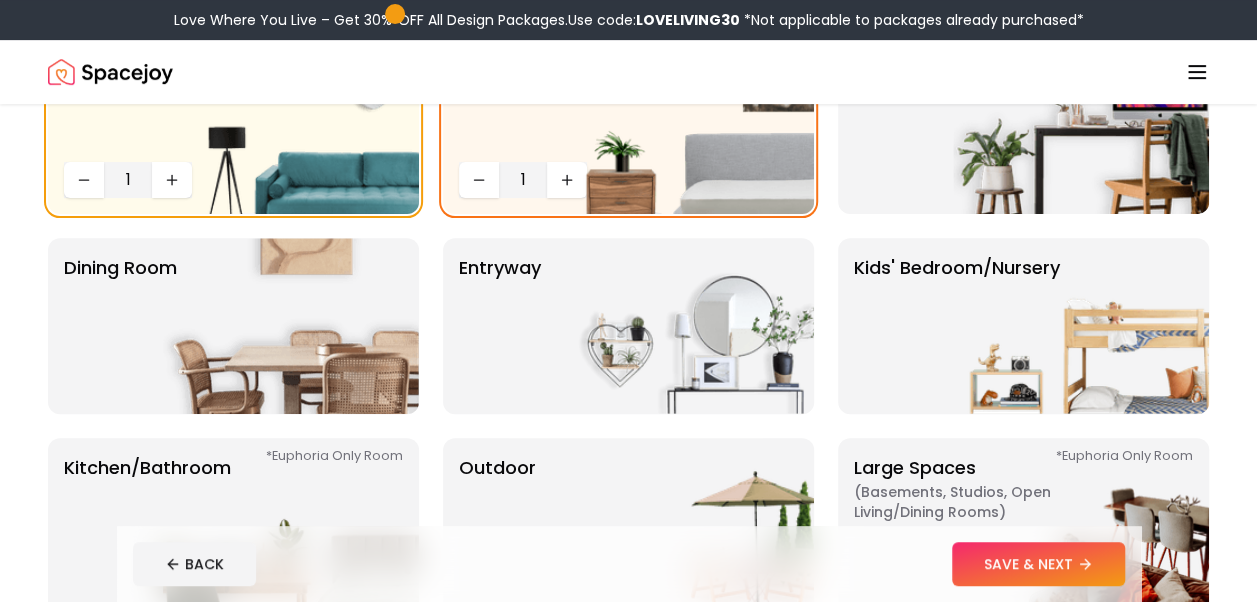 scroll, scrollTop: 240, scrollLeft: 0, axis: vertical 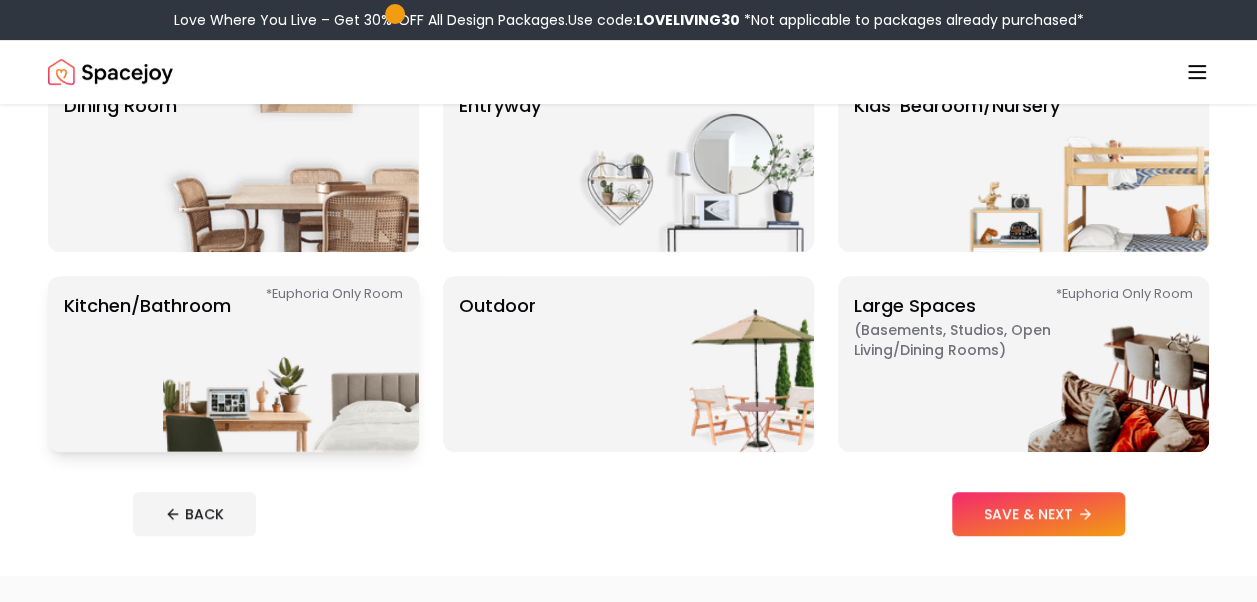 click at bounding box center [291, 364] 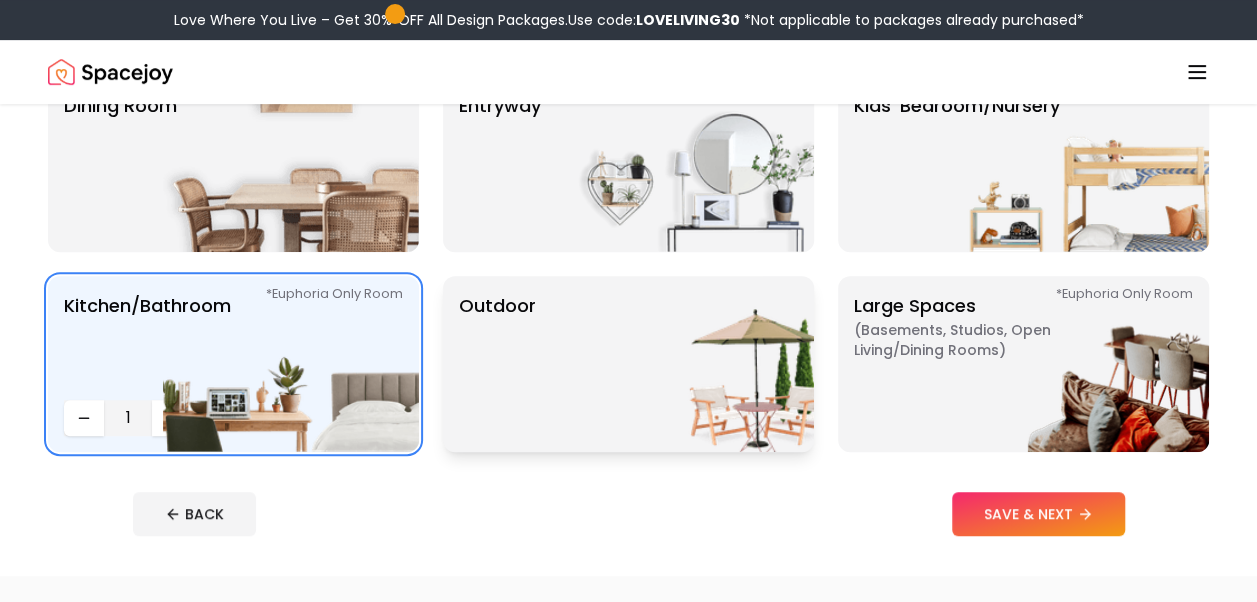 click at bounding box center (686, 364) 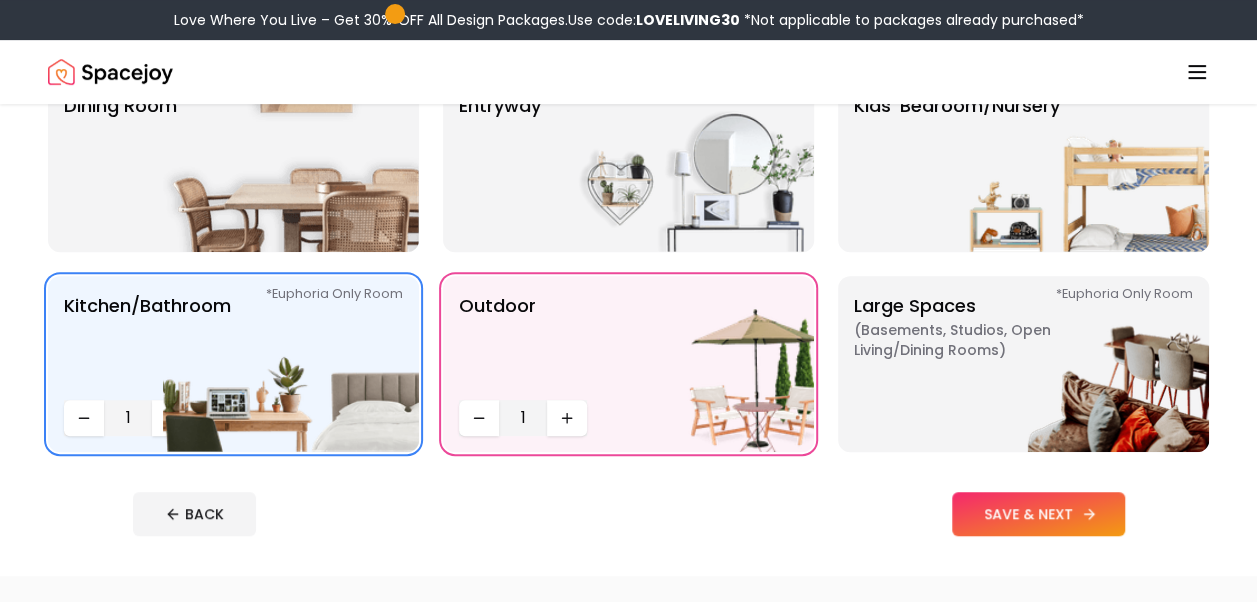 click on "SAVE & NEXT" at bounding box center [1038, 514] 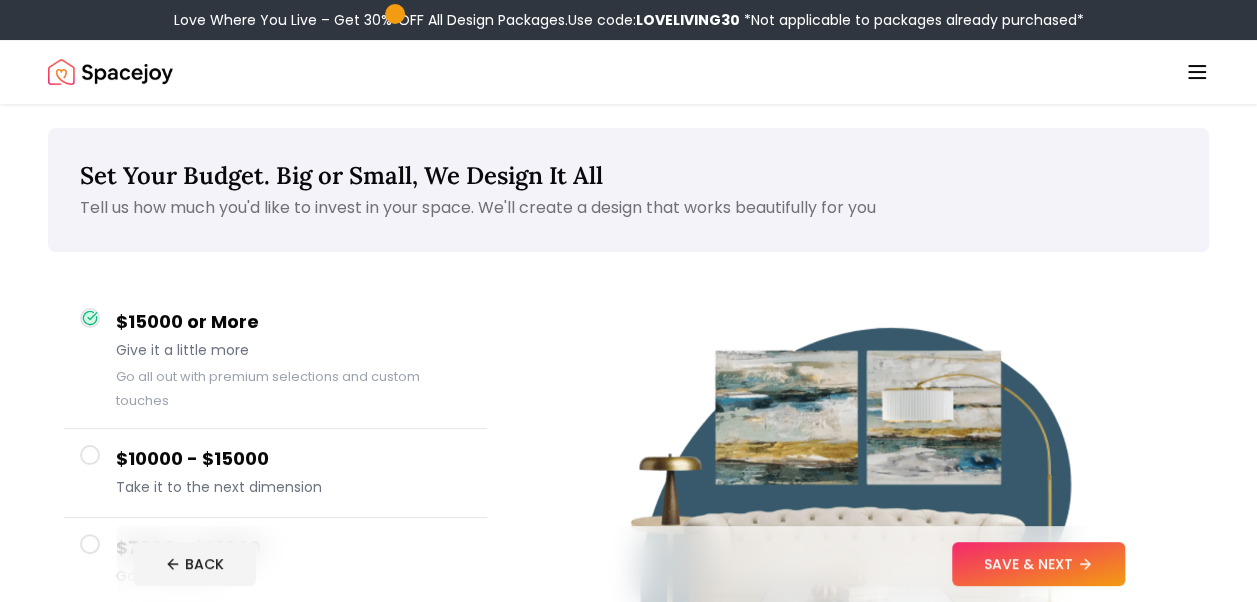 scroll, scrollTop: 526, scrollLeft: 0, axis: vertical 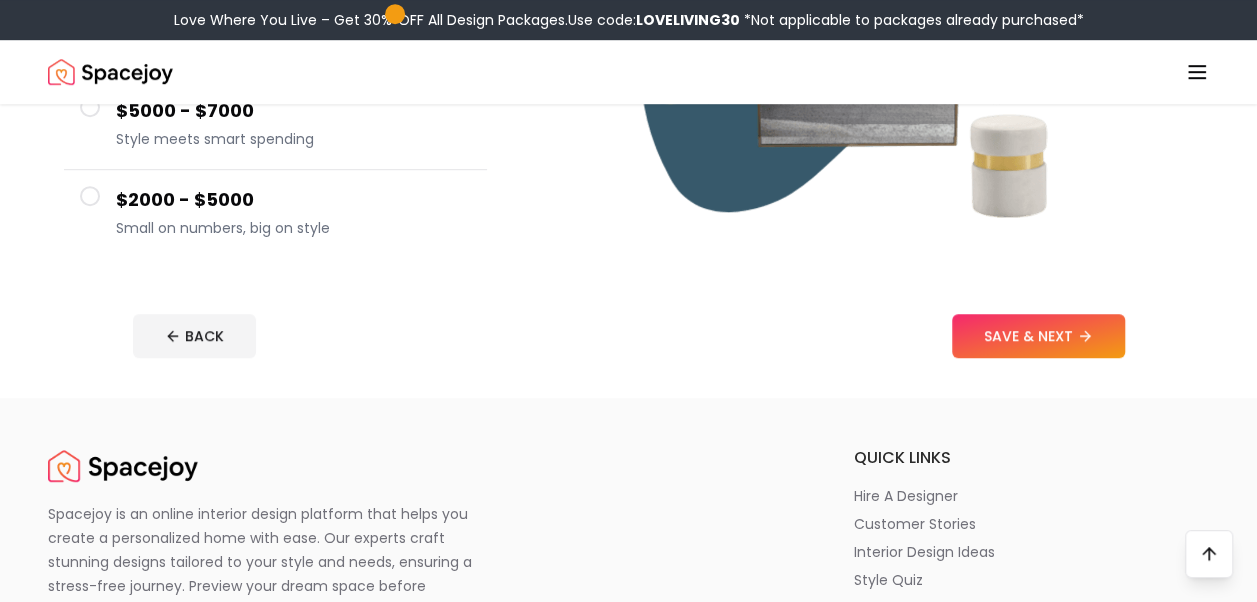 click at bounding box center [90, 196] 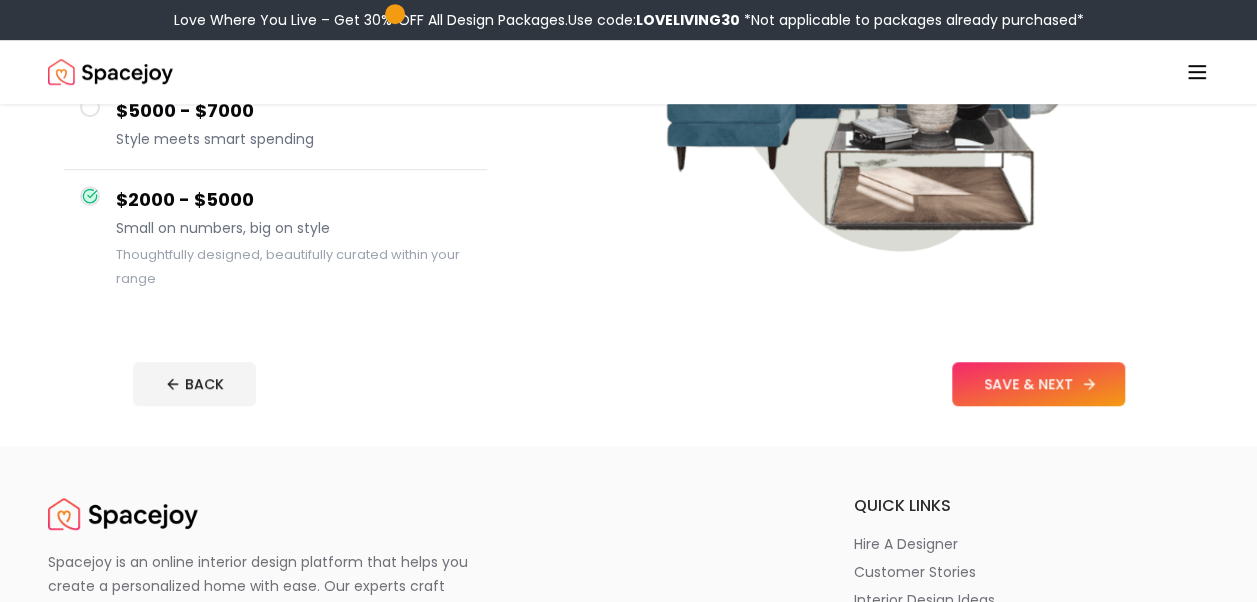 click on "SAVE & NEXT" at bounding box center [1038, 384] 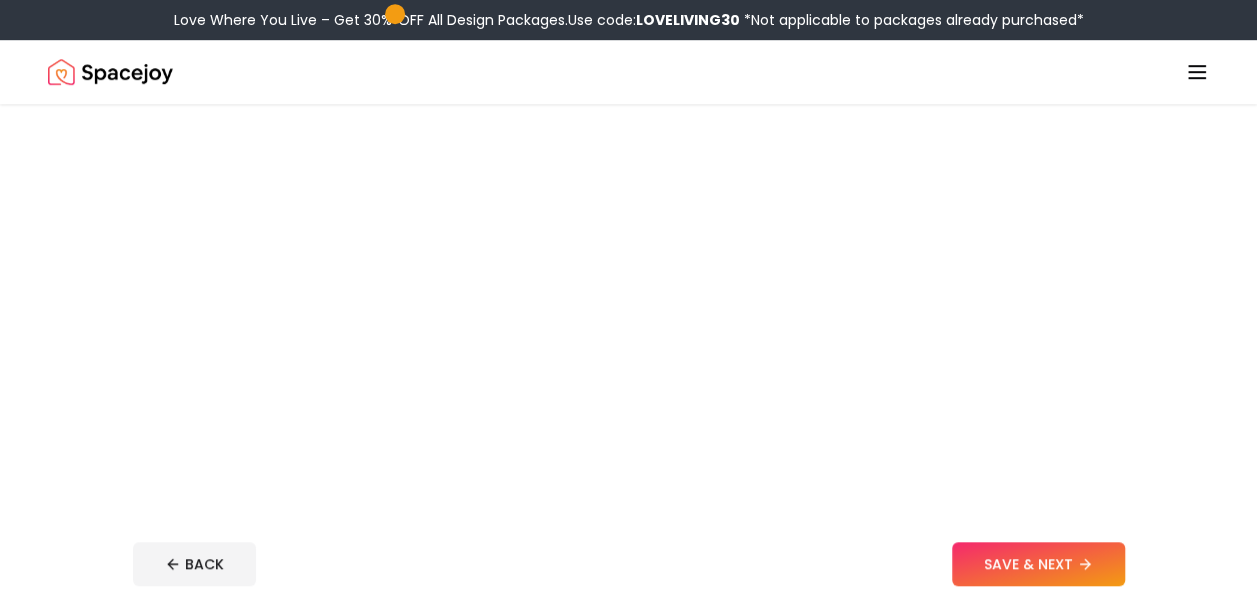 scroll, scrollTop: 0, scrollLeft: 0, axis: both 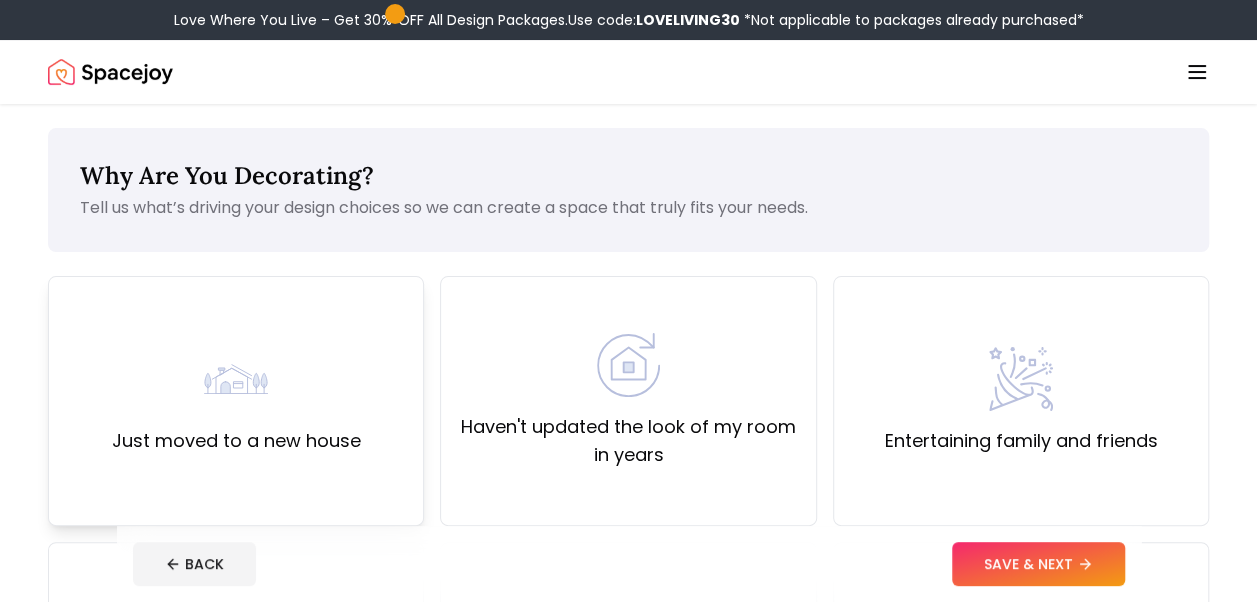 click on "Just moved to a new house" at bounding box center (236, 401) 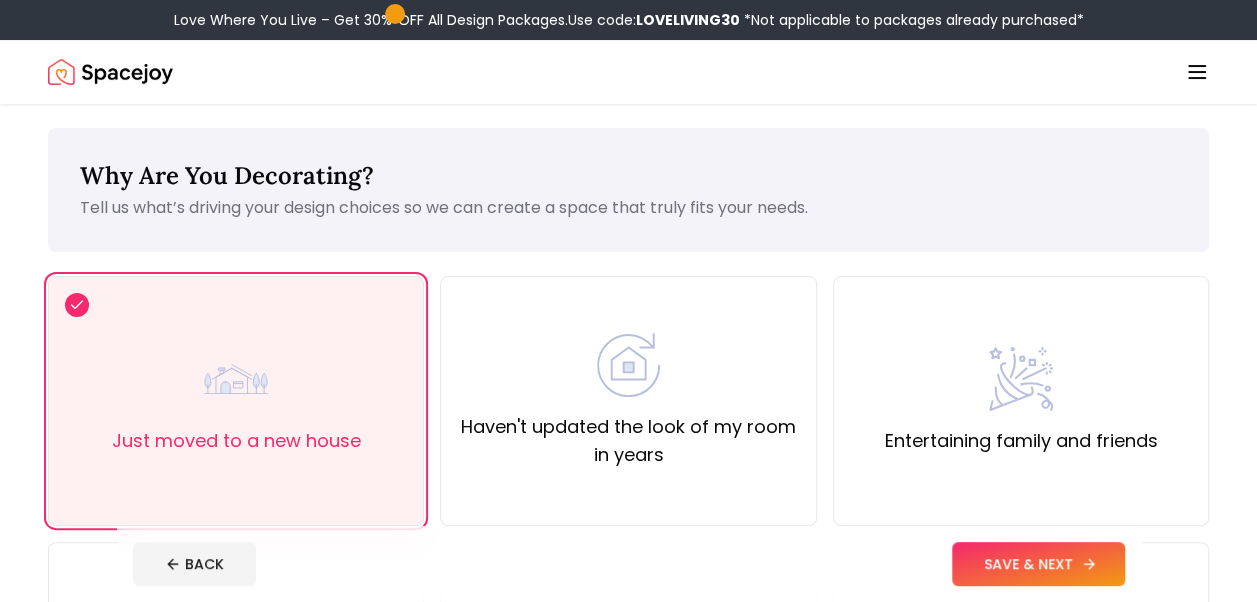 click on "SAVE & NEXT" at bounding box center (1038, 564) 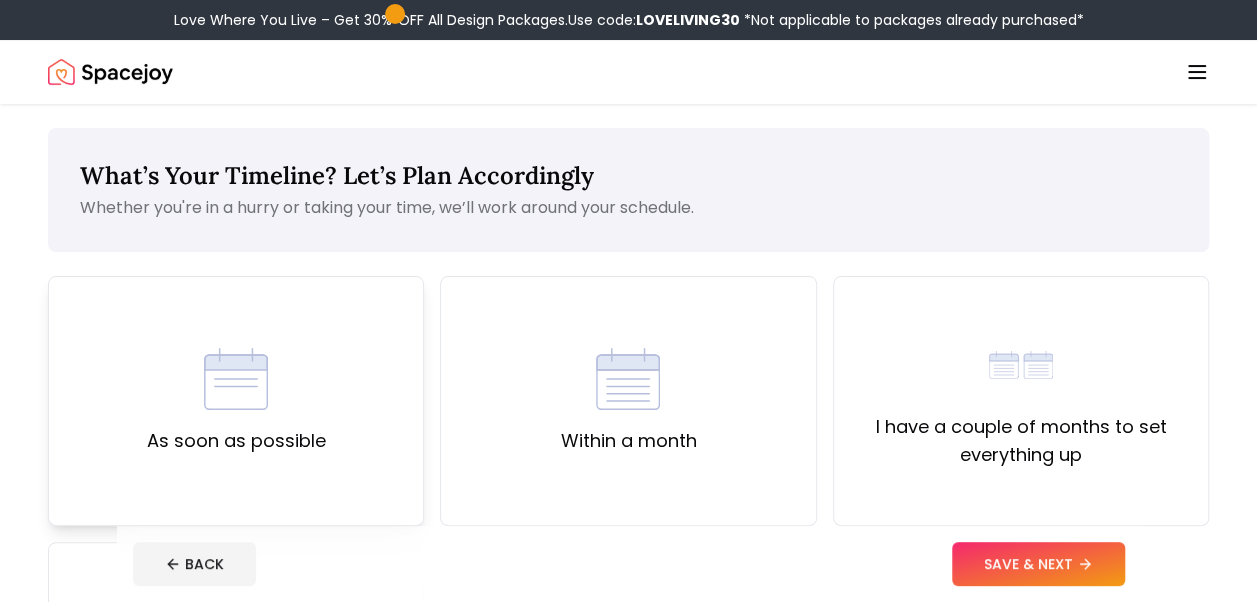 click on "As soon as possible" at bounding box center (236, 401) 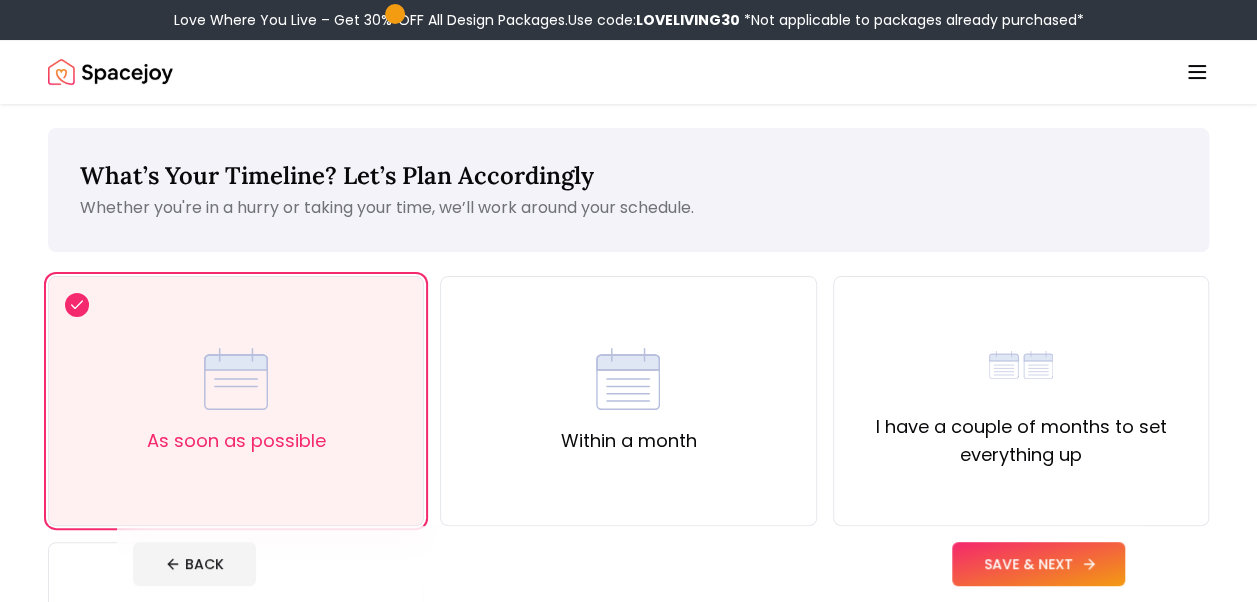 click on "SAVE & NEXT" at bounding box center (1038, 564) 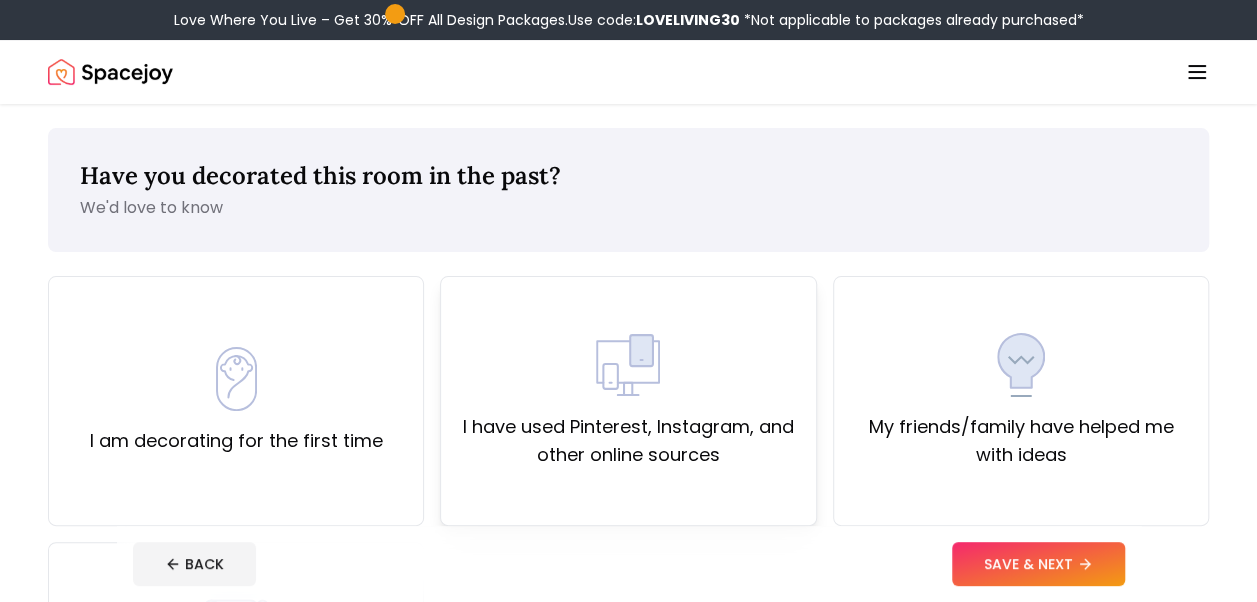 click on "I have used Pinterest, Instagram, and other online sources" at bounding box center (628, 441) 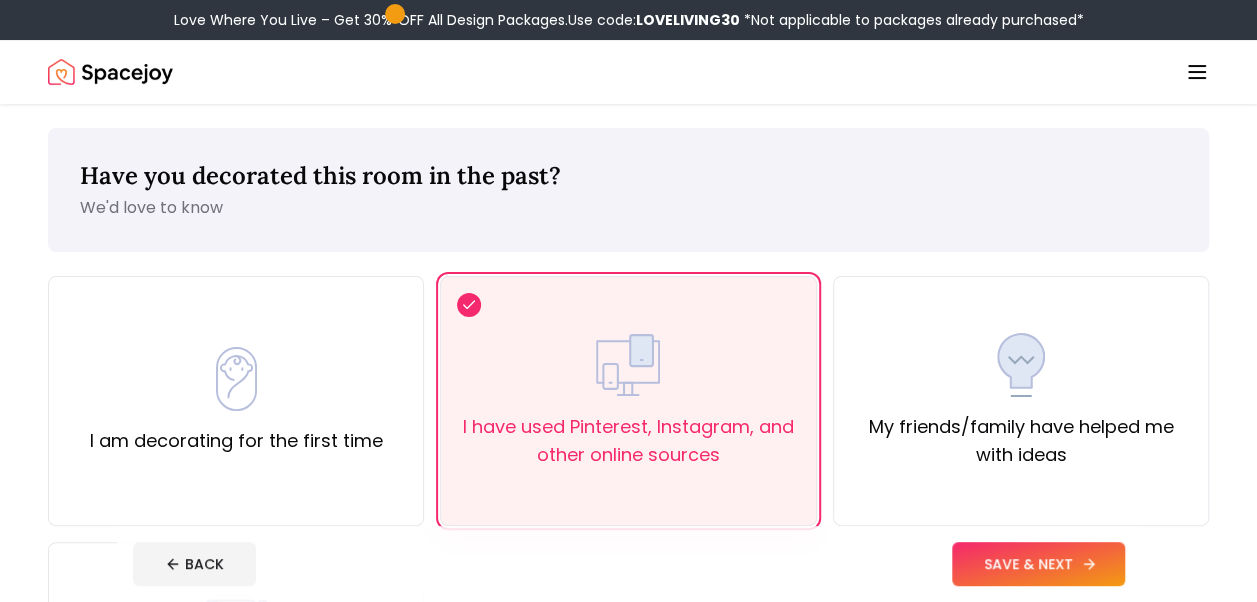 click on "SAVE & NEXT" at bounding box center [1038, 564] 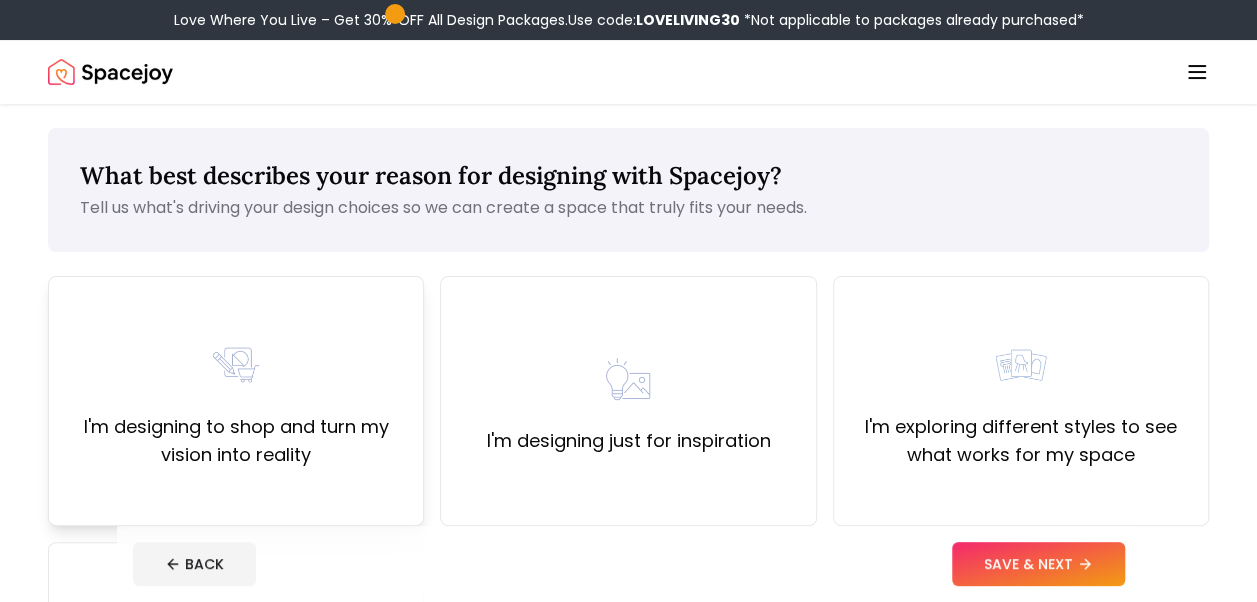 click on "I'm designing to shop and turn my vision into reality" at bounding box center [236, 401] 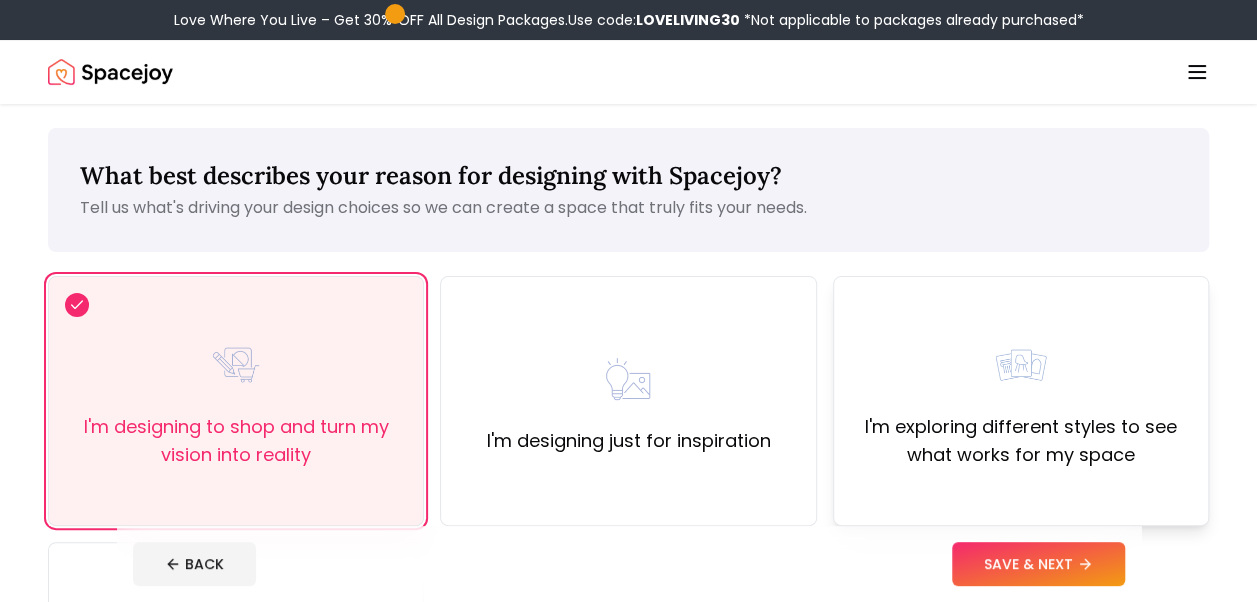 click on "I'm exploring different styles to see what works for my space" at bounding box center [1021, 441] 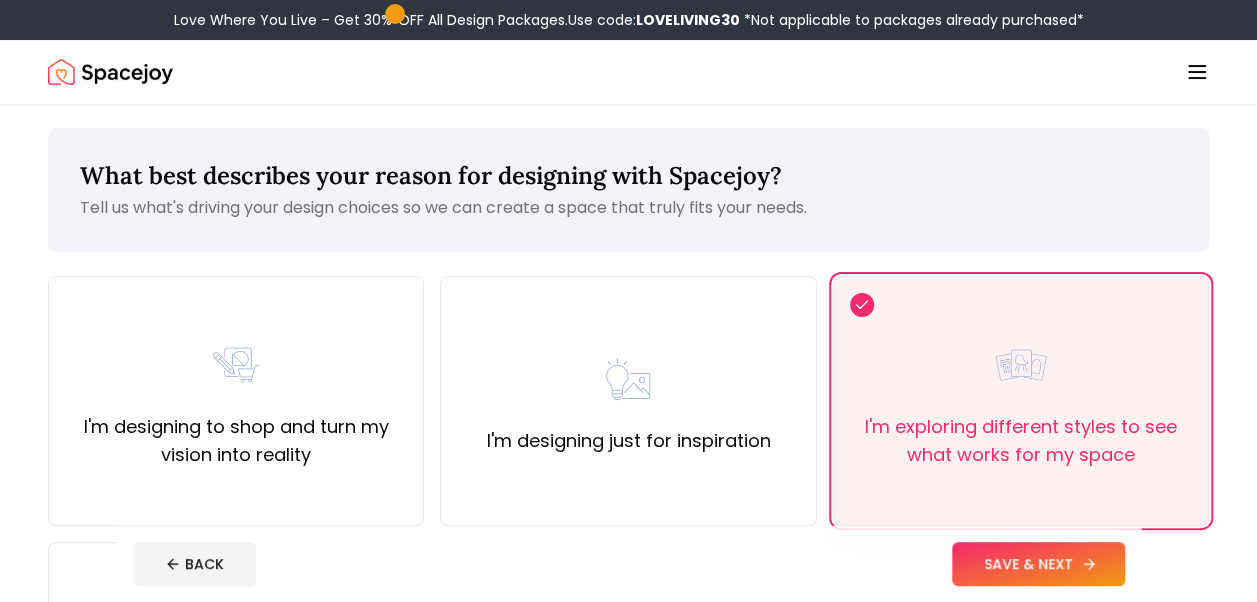 click on "SAVE & NEXT" at bounding box center [1038, 564] 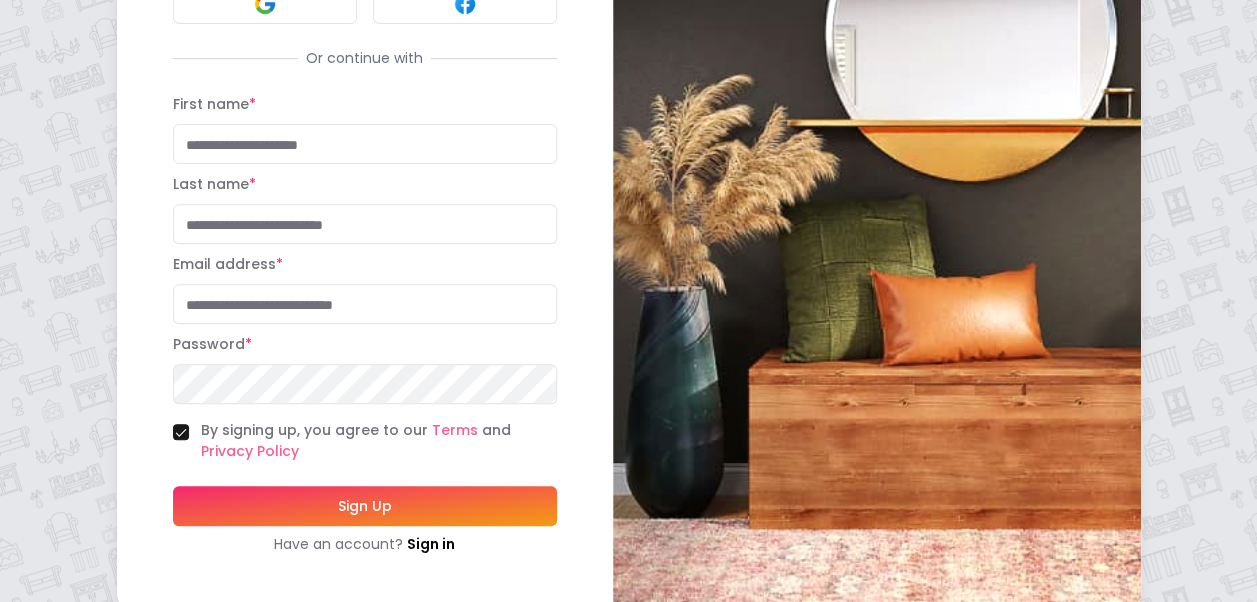 scroll, scrollTop: 0, scrollLeft: 0, axis: both 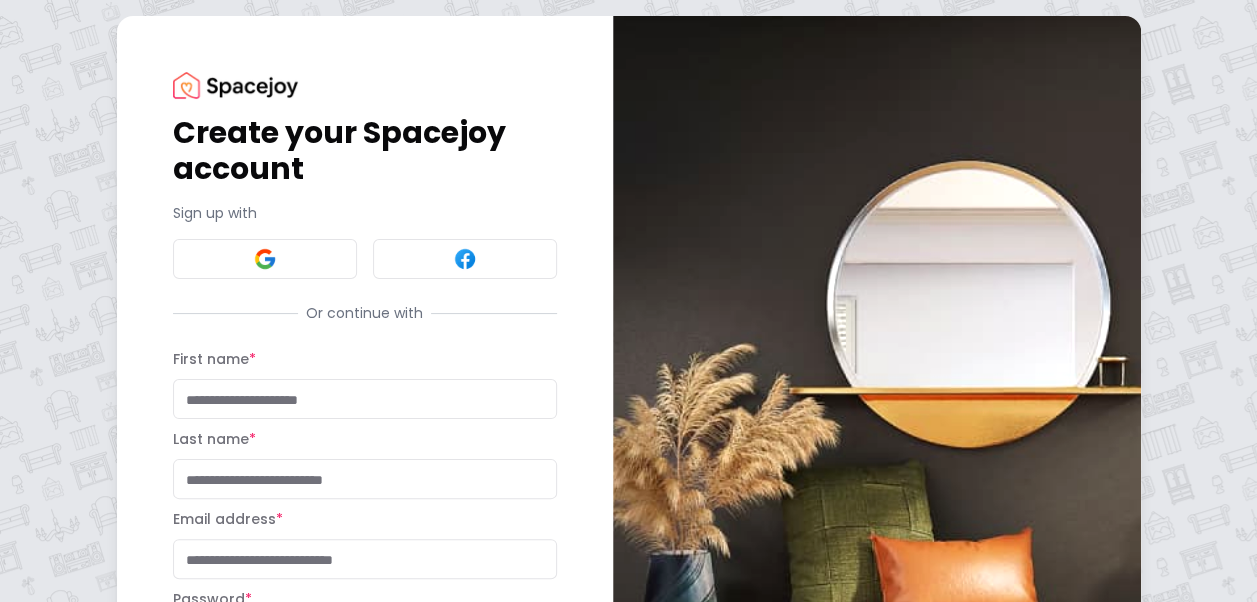 click on "First name  *" at bounding box center (365, 399) 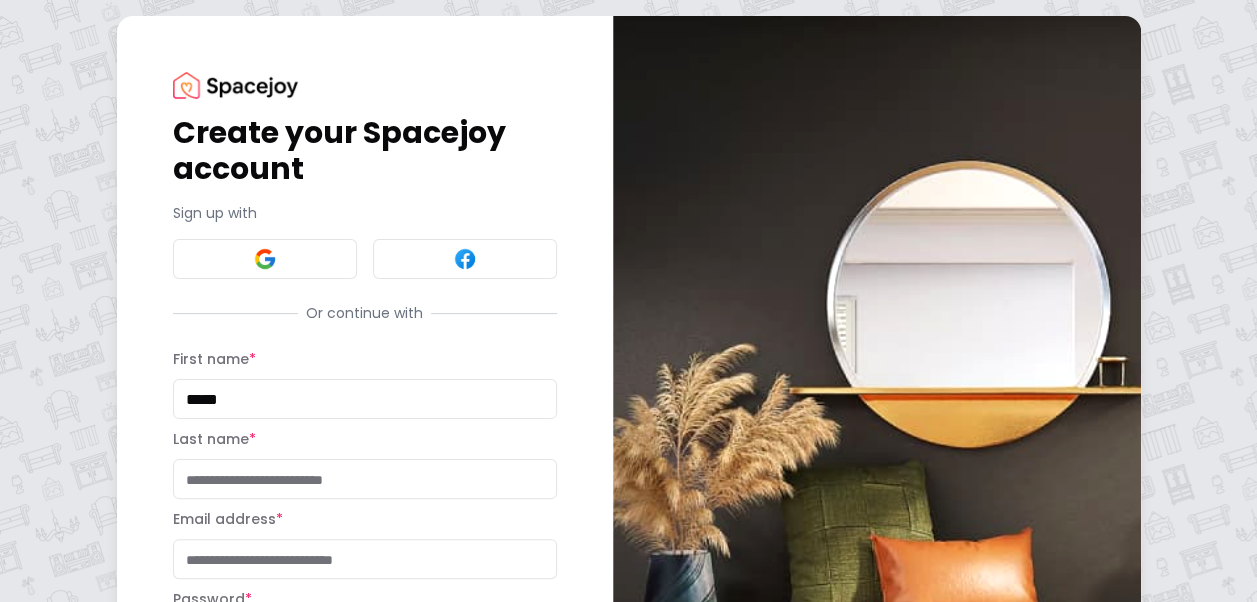 type on "********" 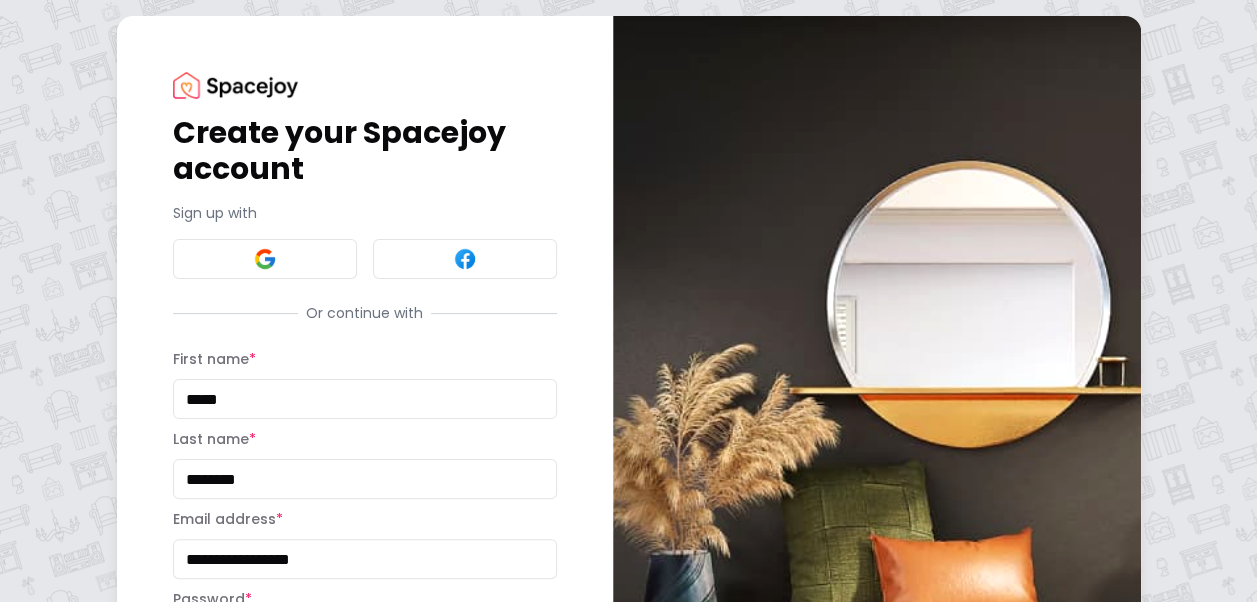 drag, startPoint x: 362, startPoint y: 565, endPoint x: 111, endPoint y: 545, distance: 251.79555 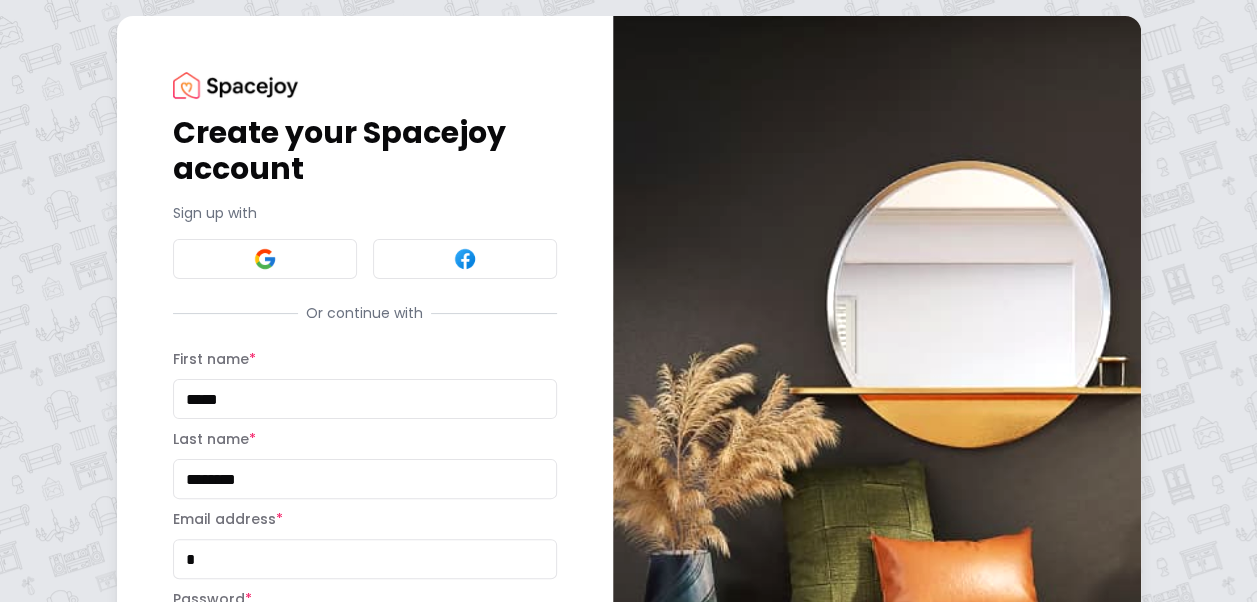 type on "**********" 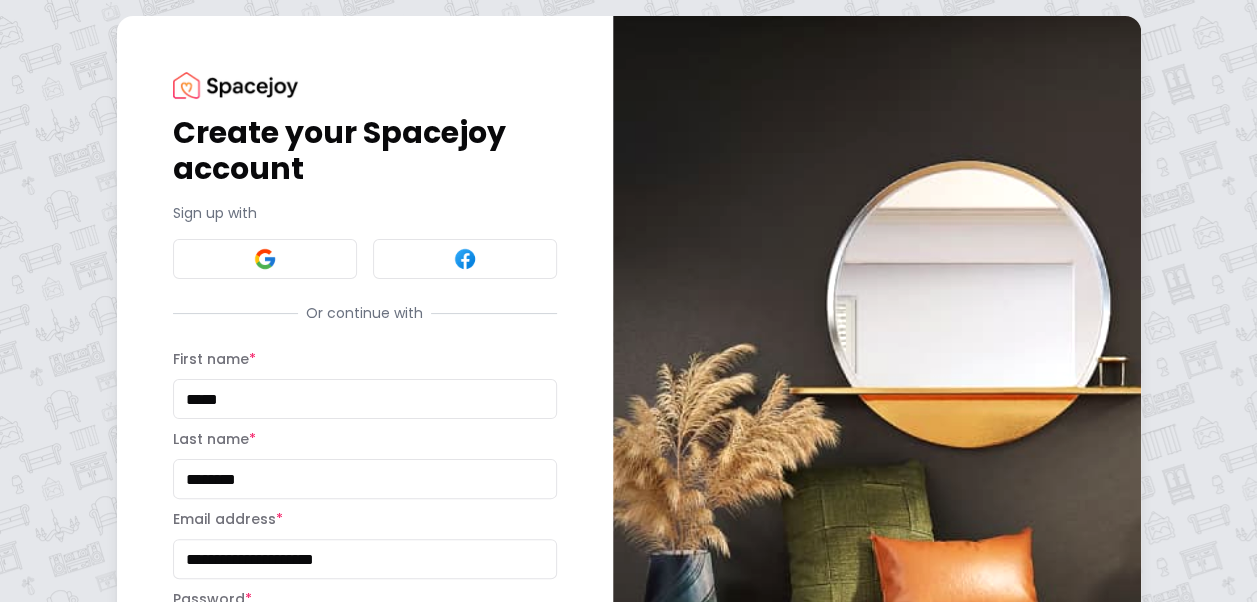 scroll, scrollTop: 278, scrollLeft: 0, axis: vertical 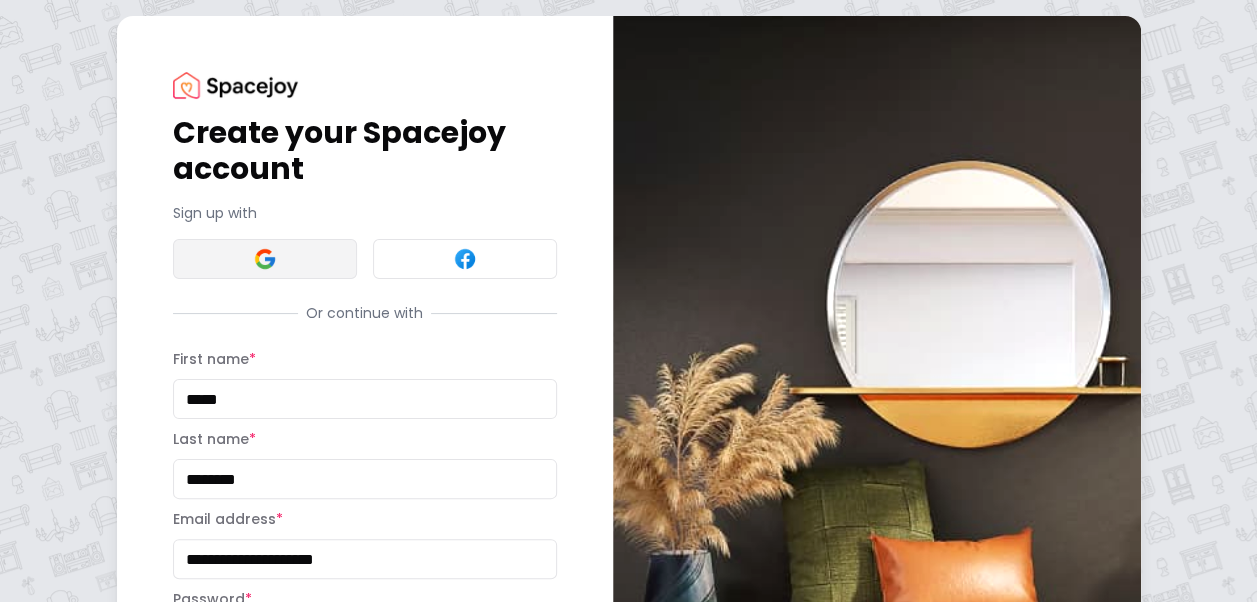 click at bounding box center [265, 259] 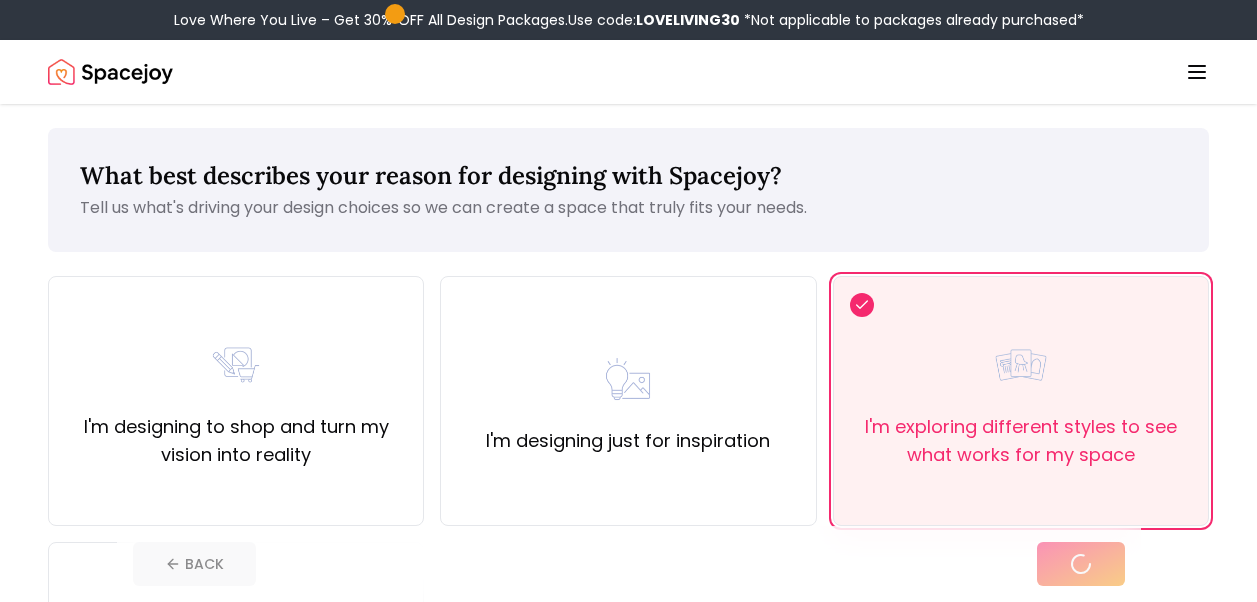 scroll, scrollTop: 0, scrollLeft: 0, axis: both 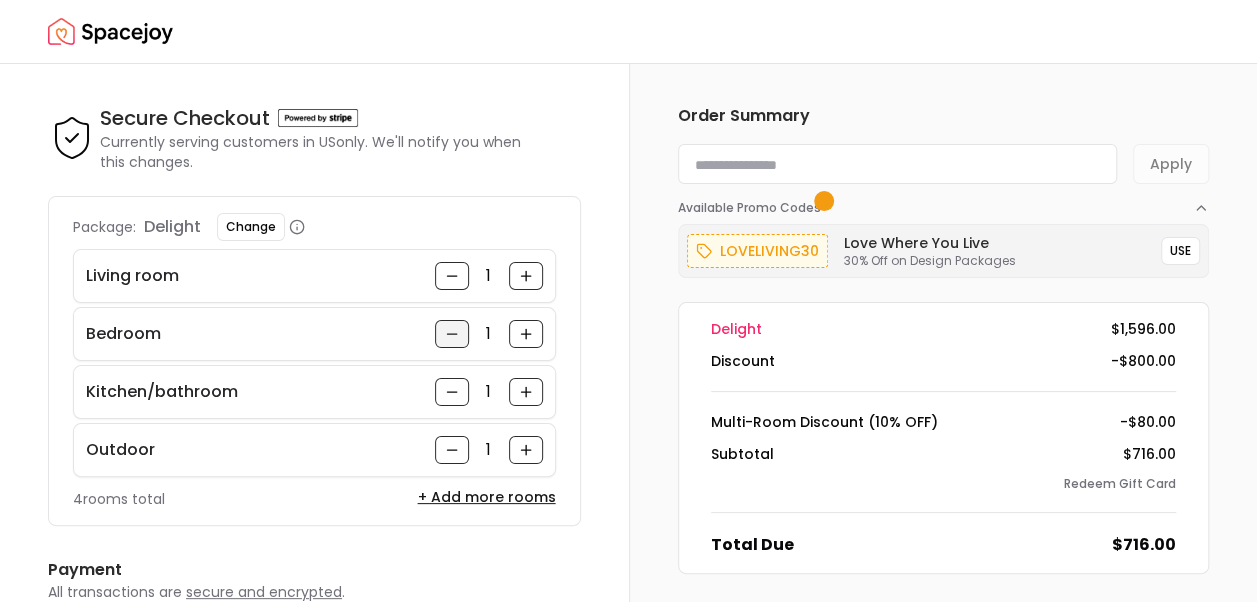 click 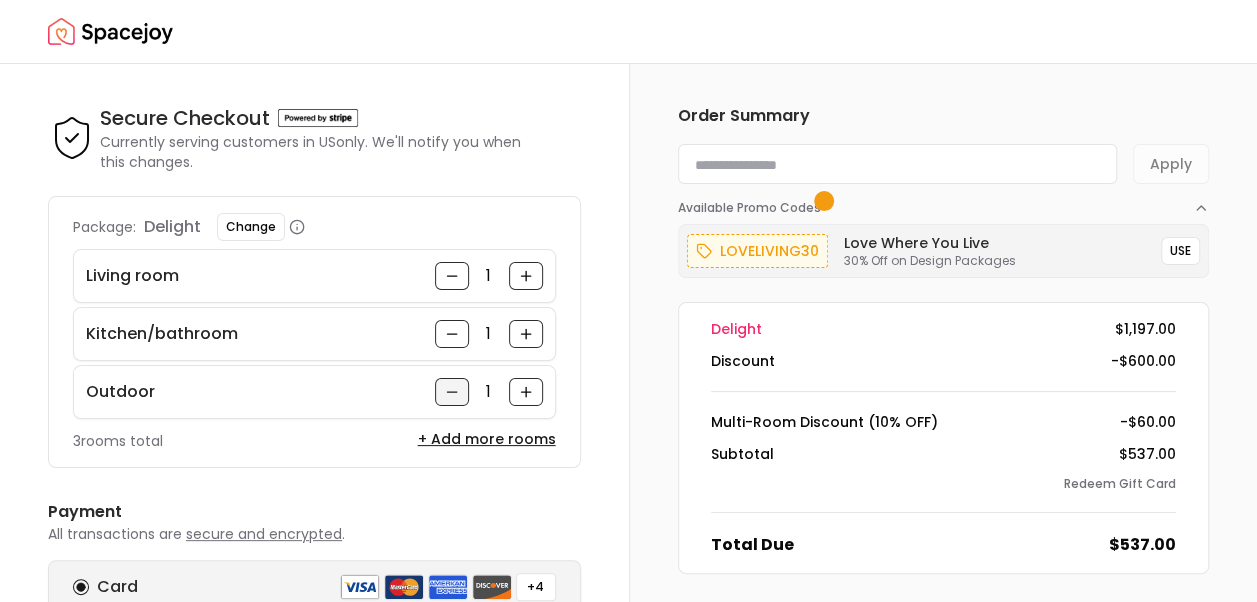 click 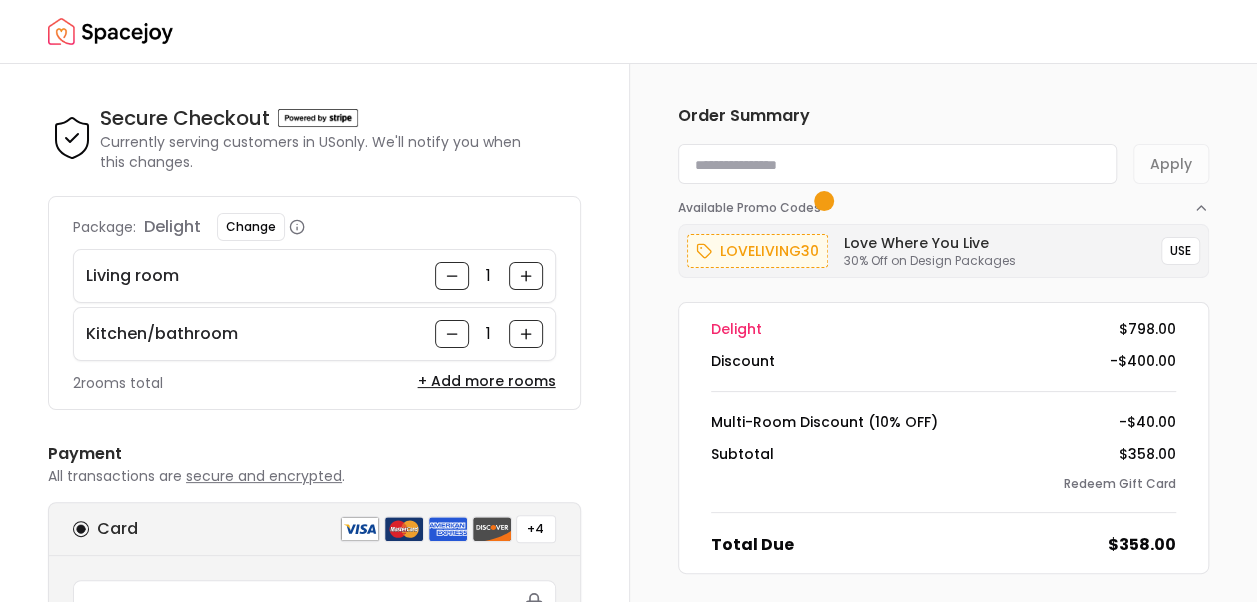 click at bounding box center (898, 164) 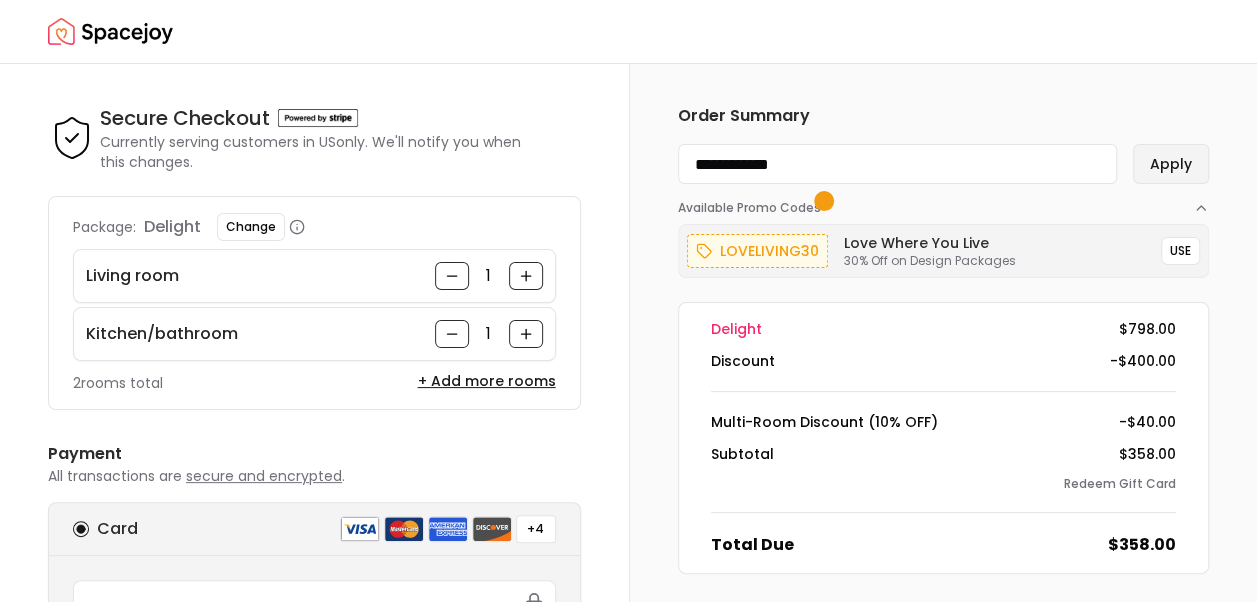 type on "**********" 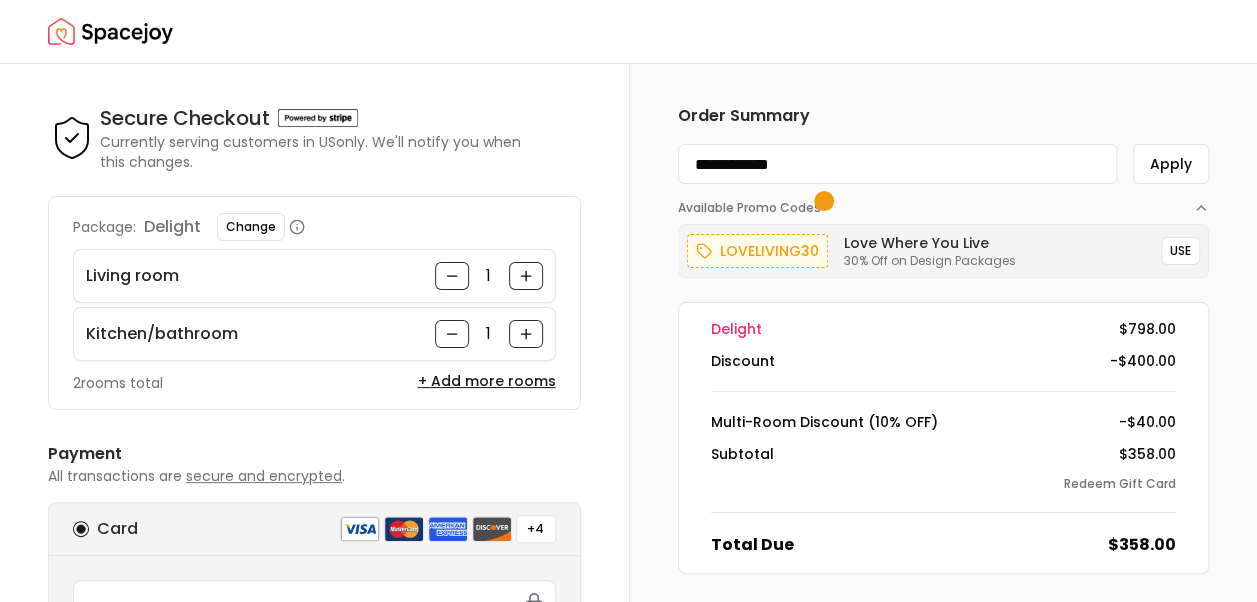 click on "Apply" at bounding box center (1171, 164) 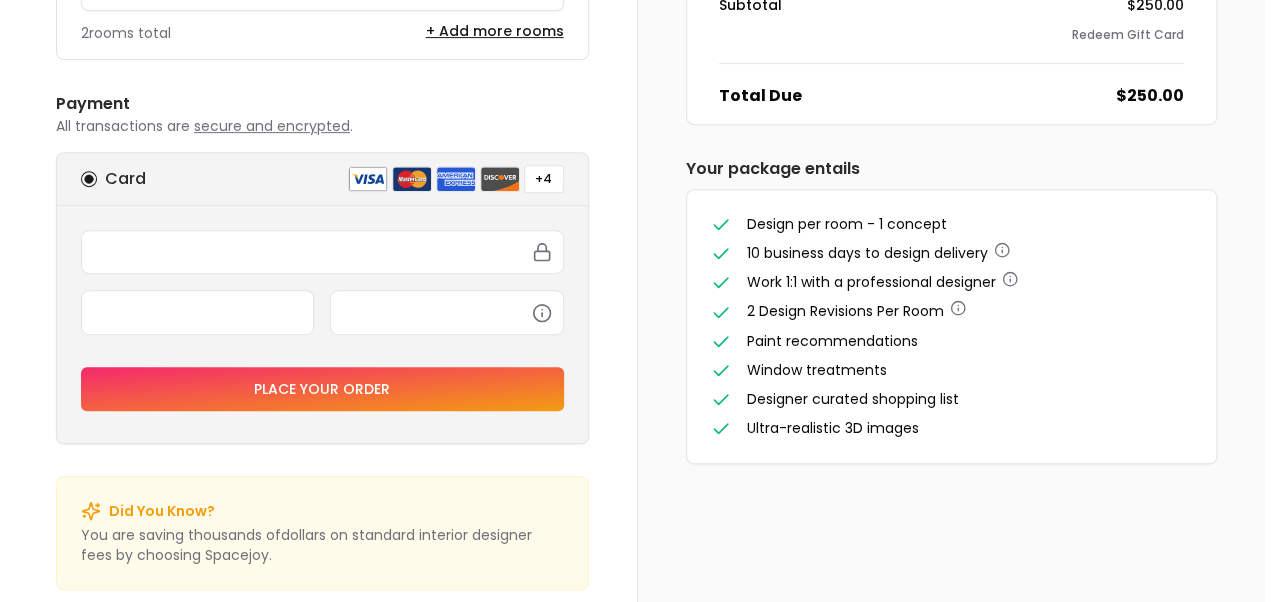 scroll, scrollTop: 0, scrollLeft: 0, axis: both 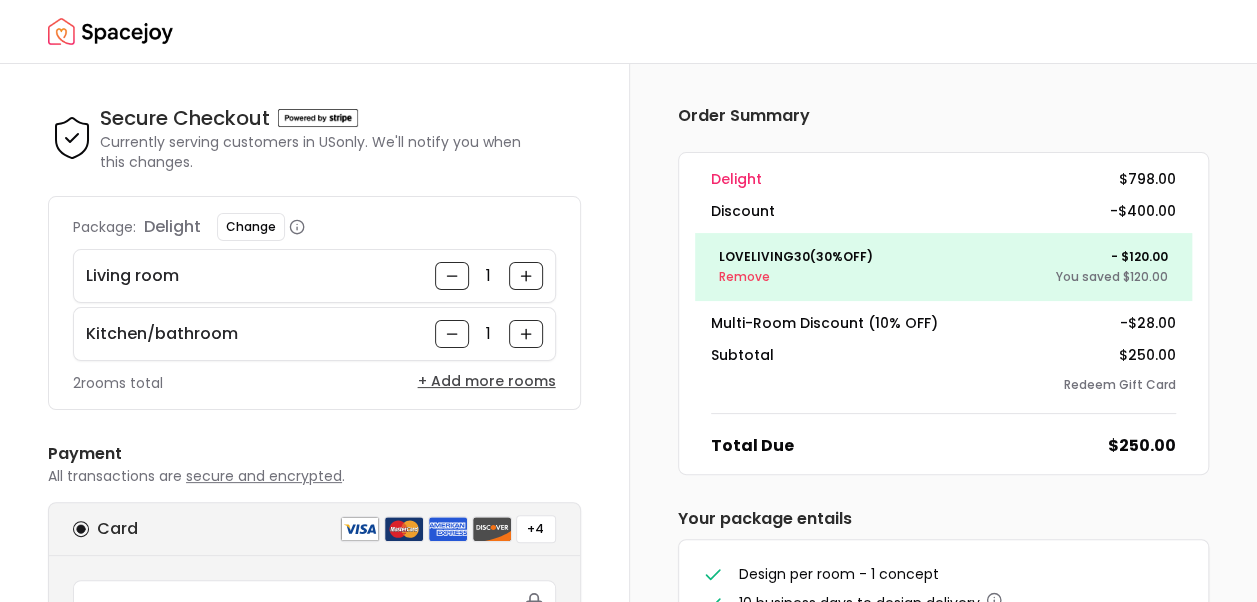 click on "+ Add more rooms" at bounding box center (487, 381) 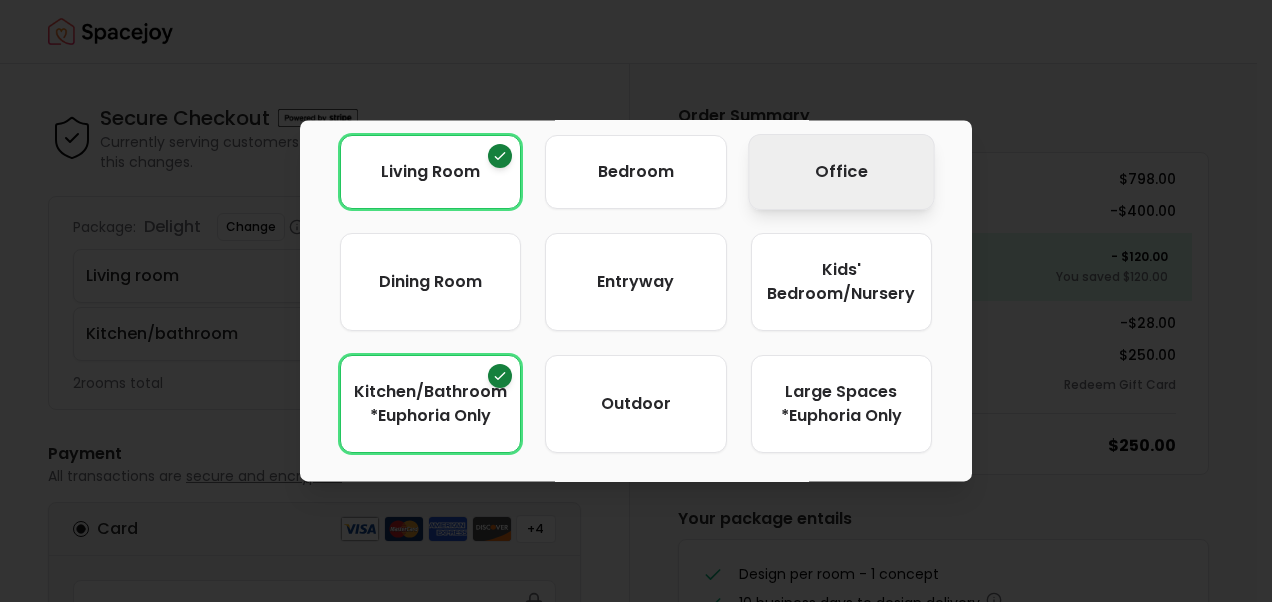 scroll, scrollTop: 182, scrollLeft: 0, axis: vertical 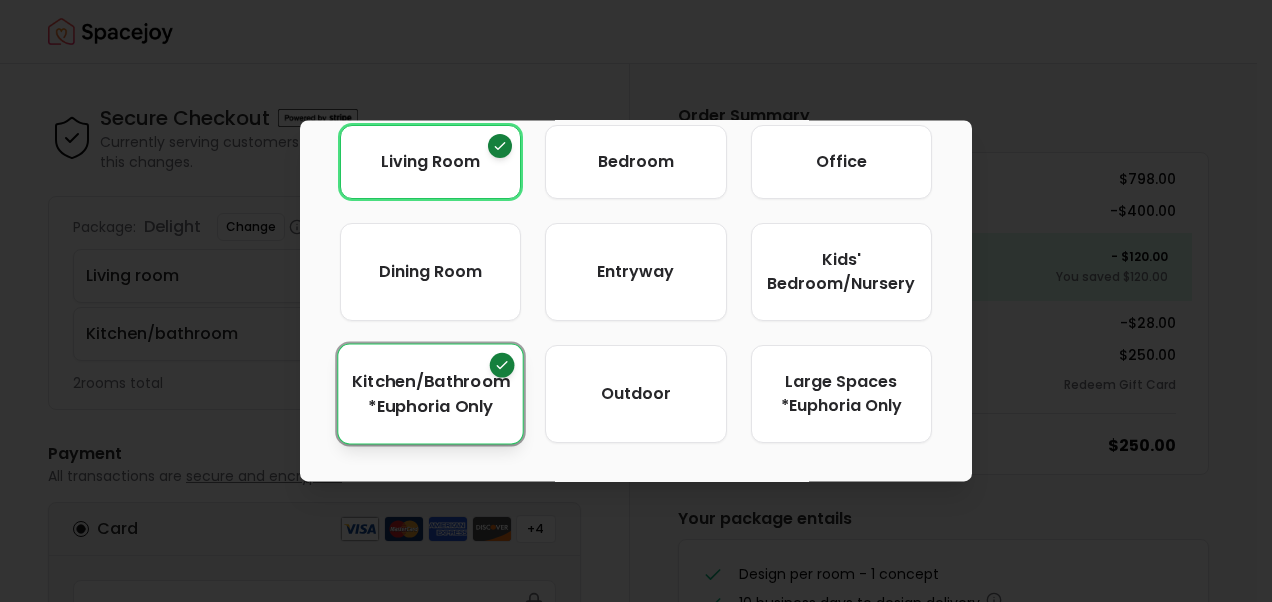 click on "Kitchen/Bathroom
*Euphoria Only" at bounding box center [431, 394] 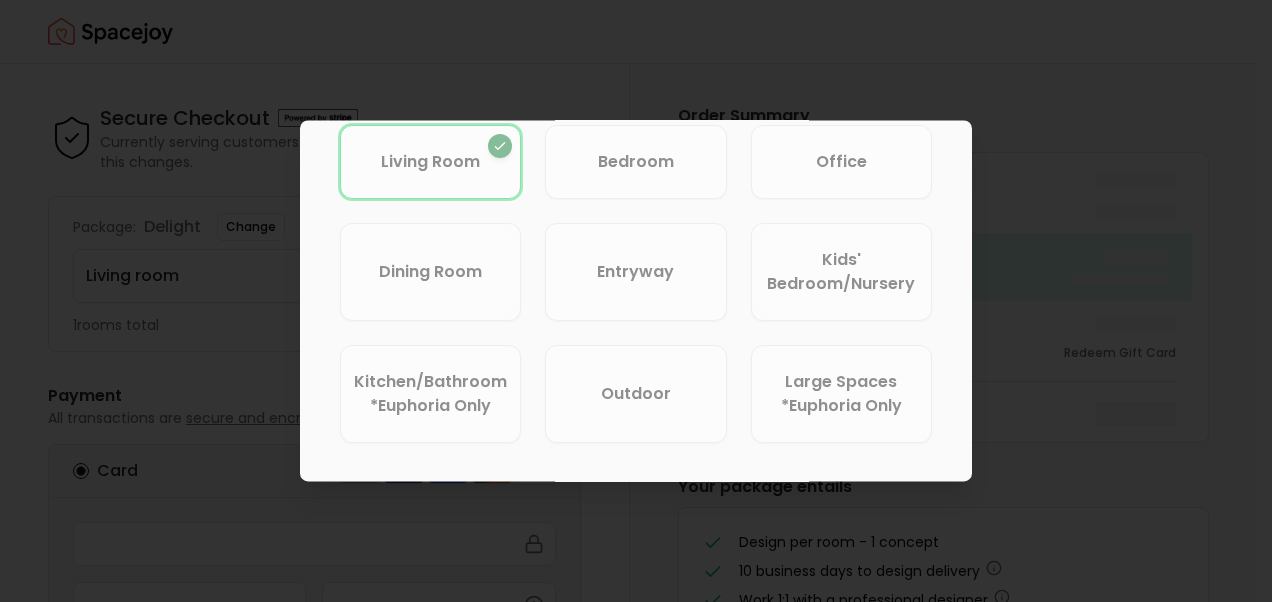 click at bounding box center (636, 301) 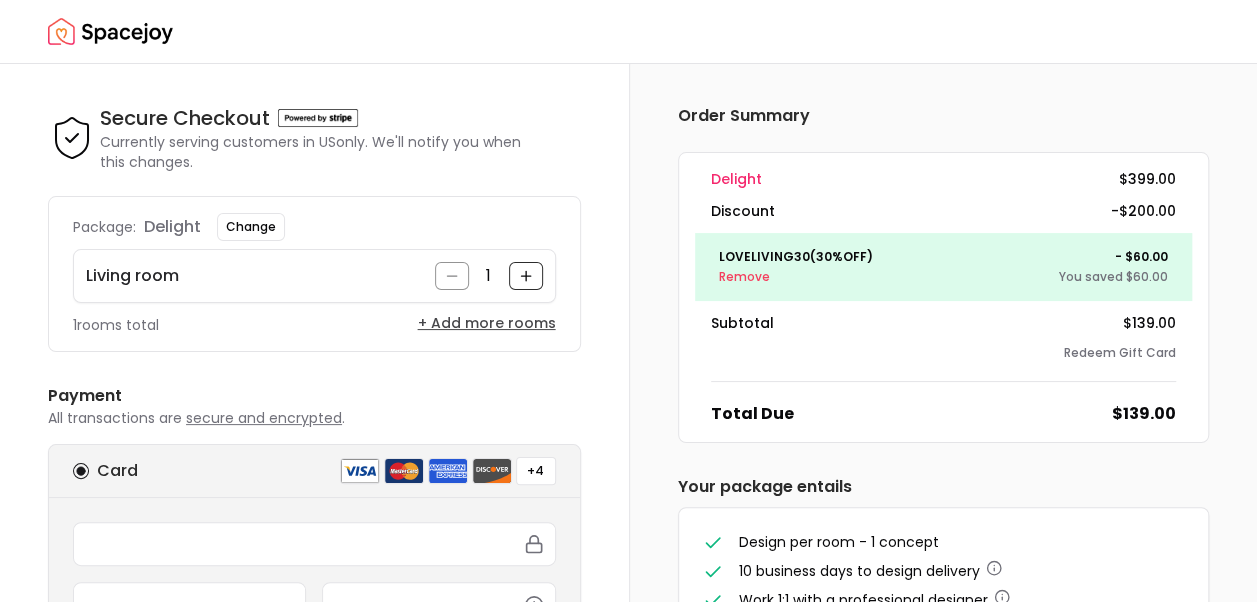 click on "+ Add more rooms" at bounding box center (487, 323) 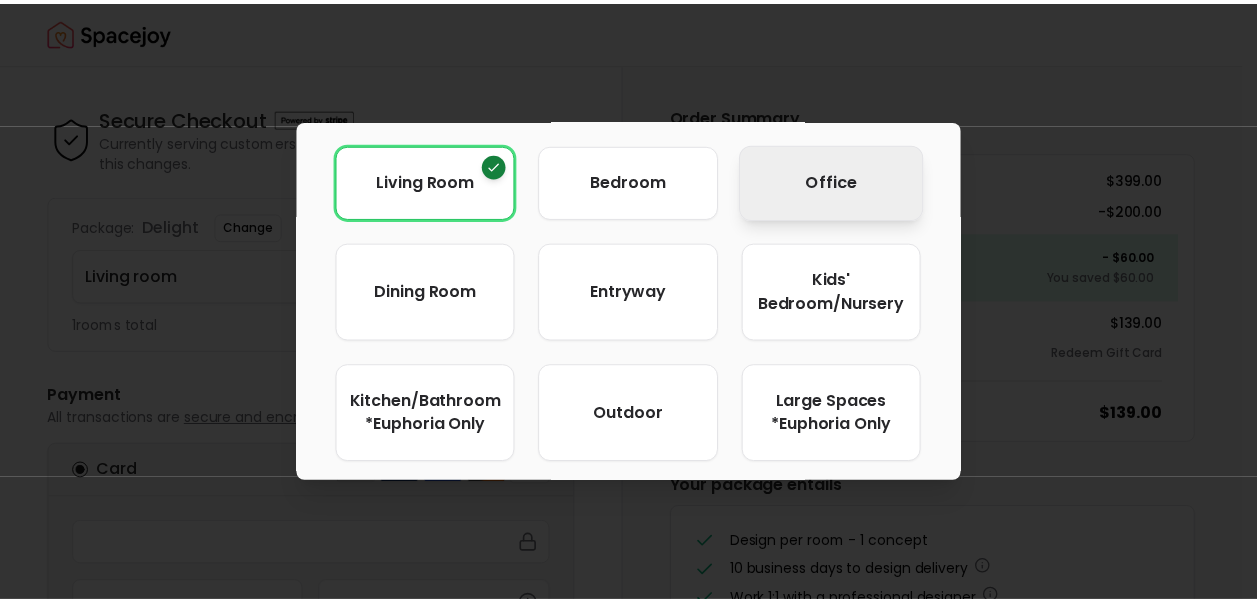 scroll, scrollTop: 182, scrollLeft: 0, axis: vertical 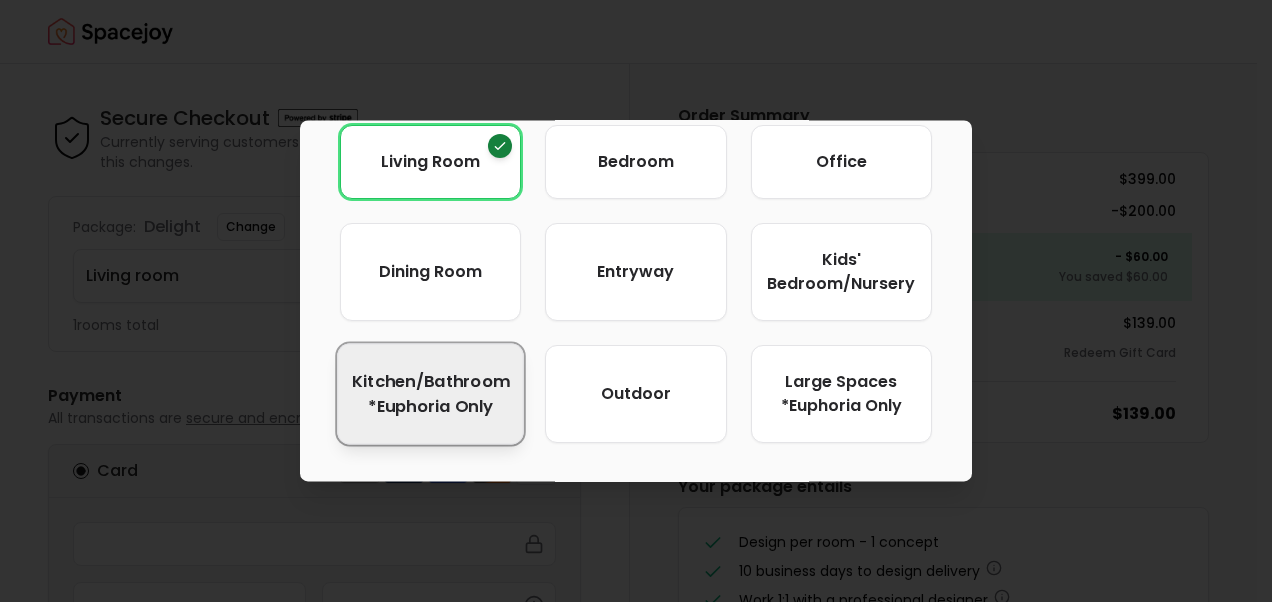 click on "Kitchen/Bathroom
*Euphoria Only" at bounding box center [431, 394] 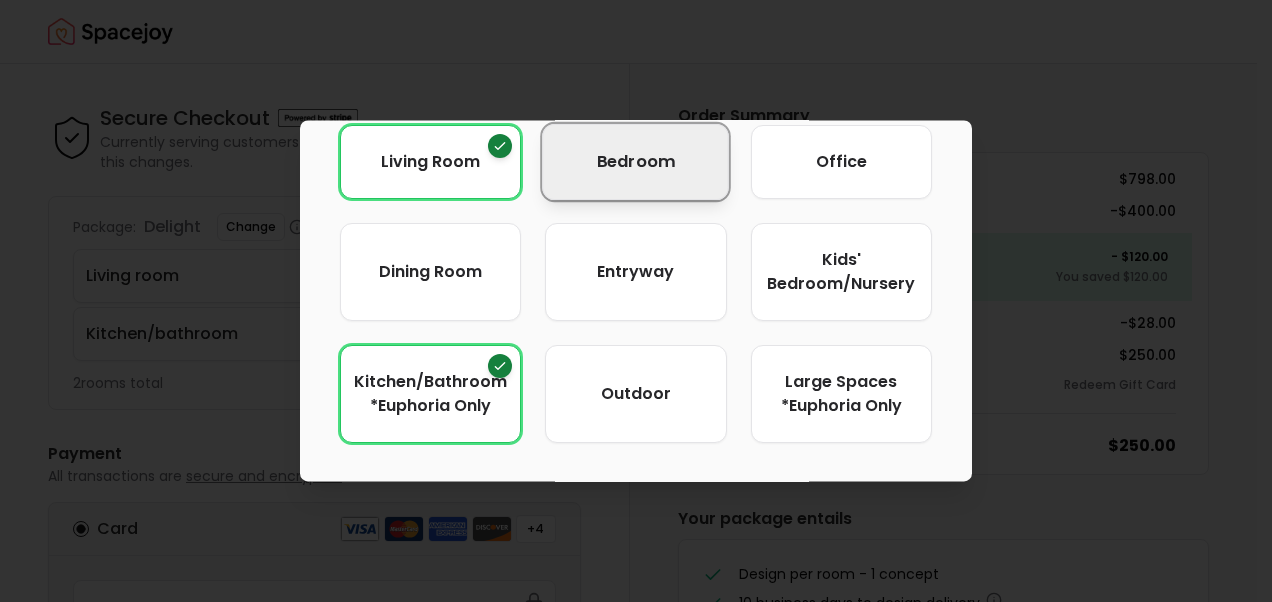 click on "Bedroom" at bounding box center (636, 162) 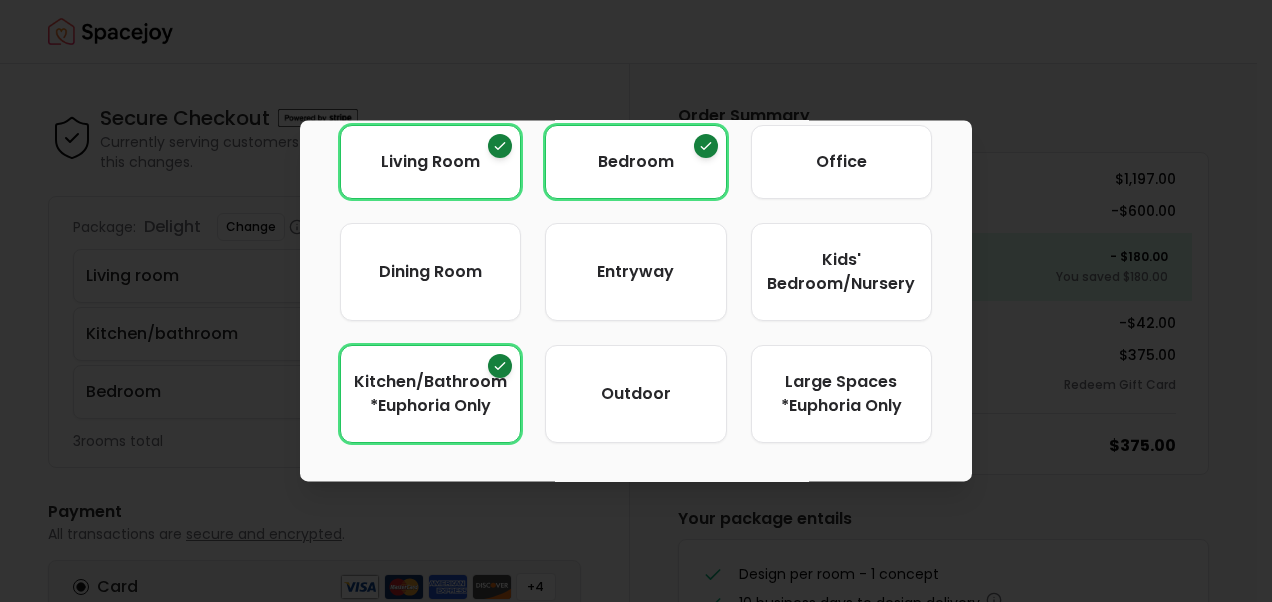click at bounding box center [636, 301] 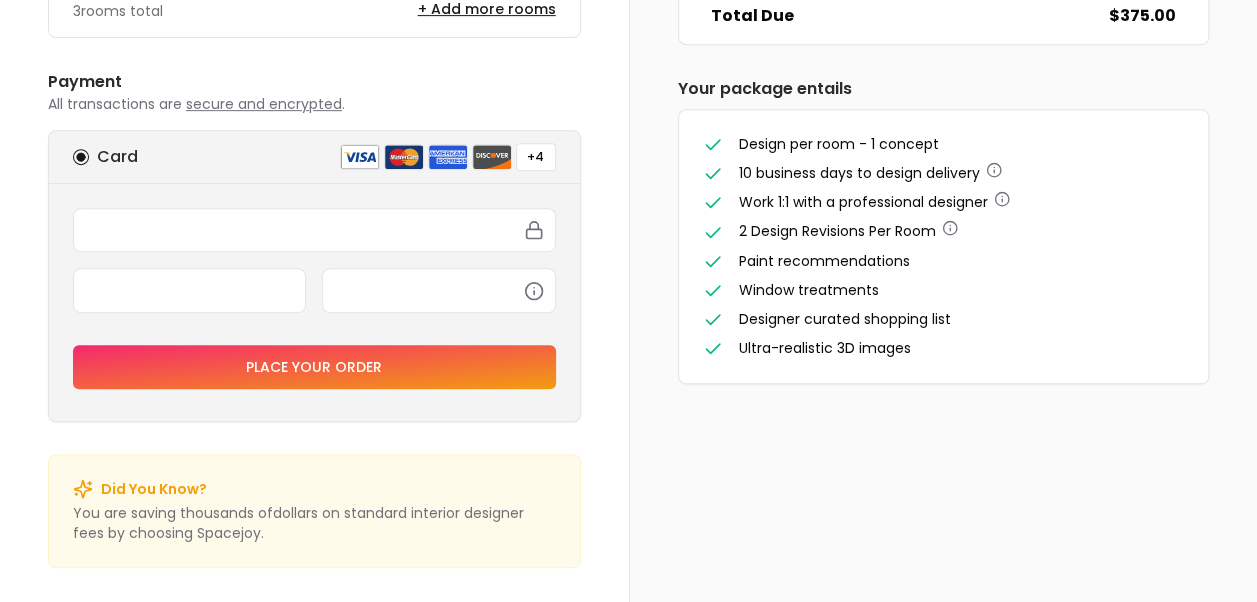 scroll, scrollTop: 0, scrollLeft: 0, axis: both 